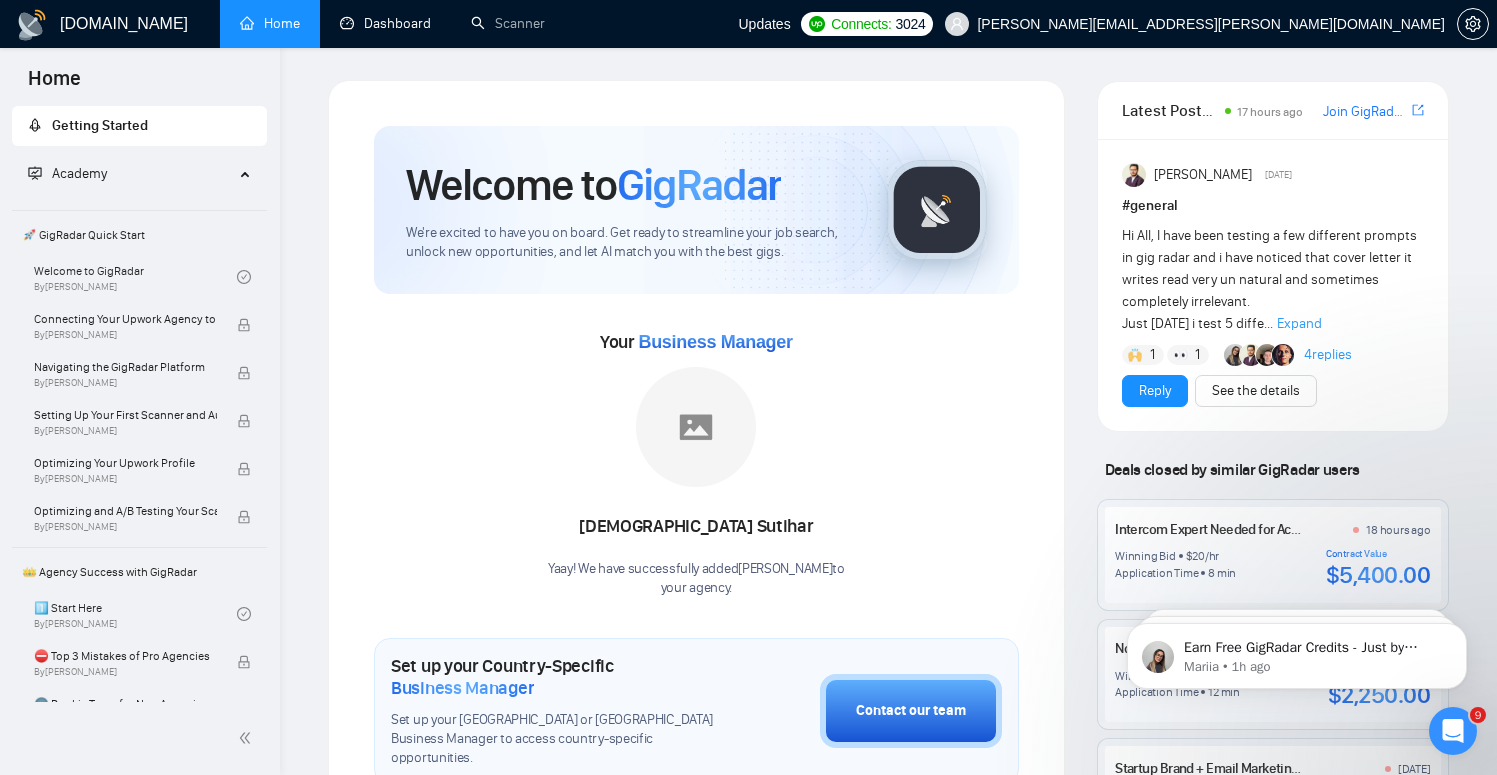 scroll, scrollTop: 0, scrollLeft: 0, axis: both 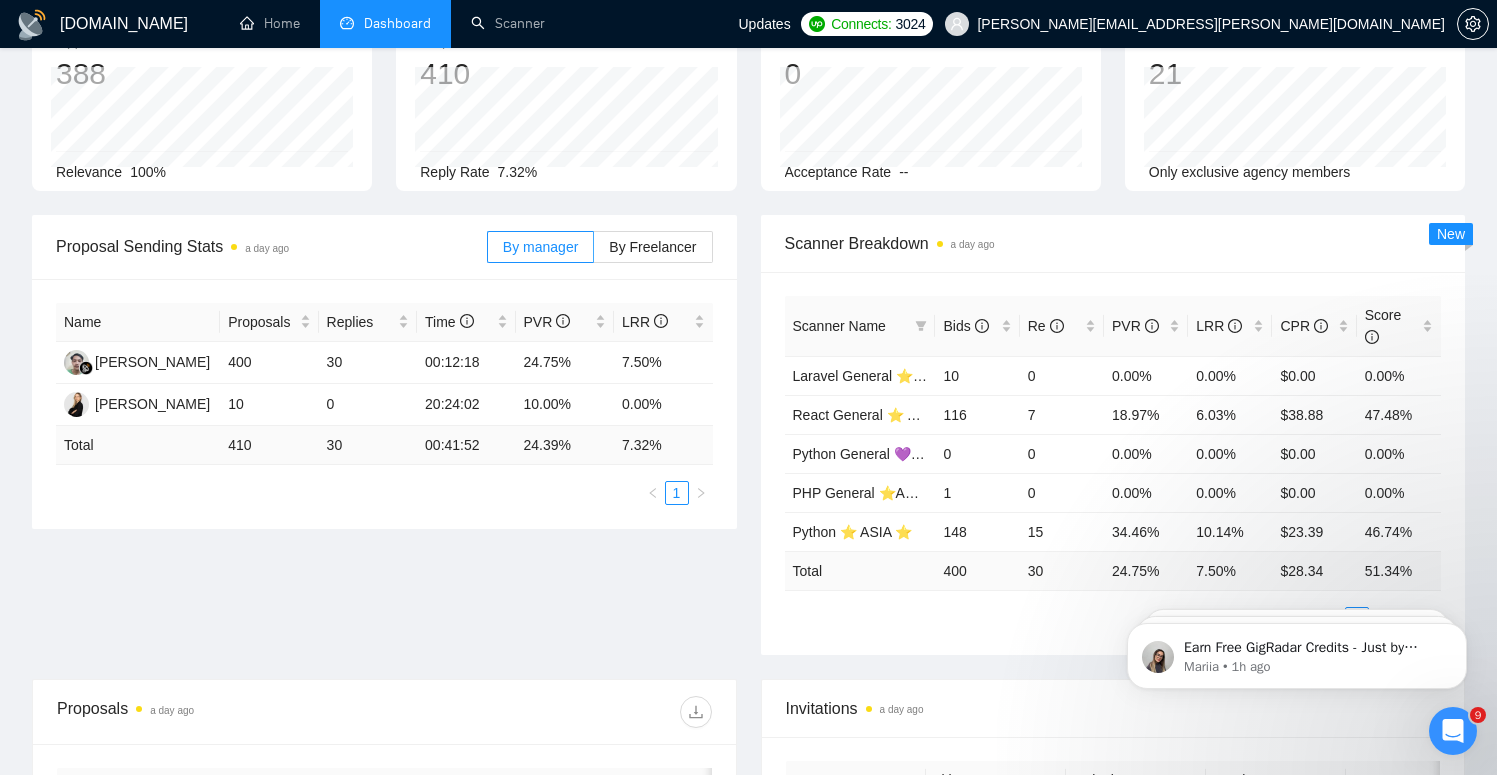 click on "Scanner Name" at bounding box center (860, 326) 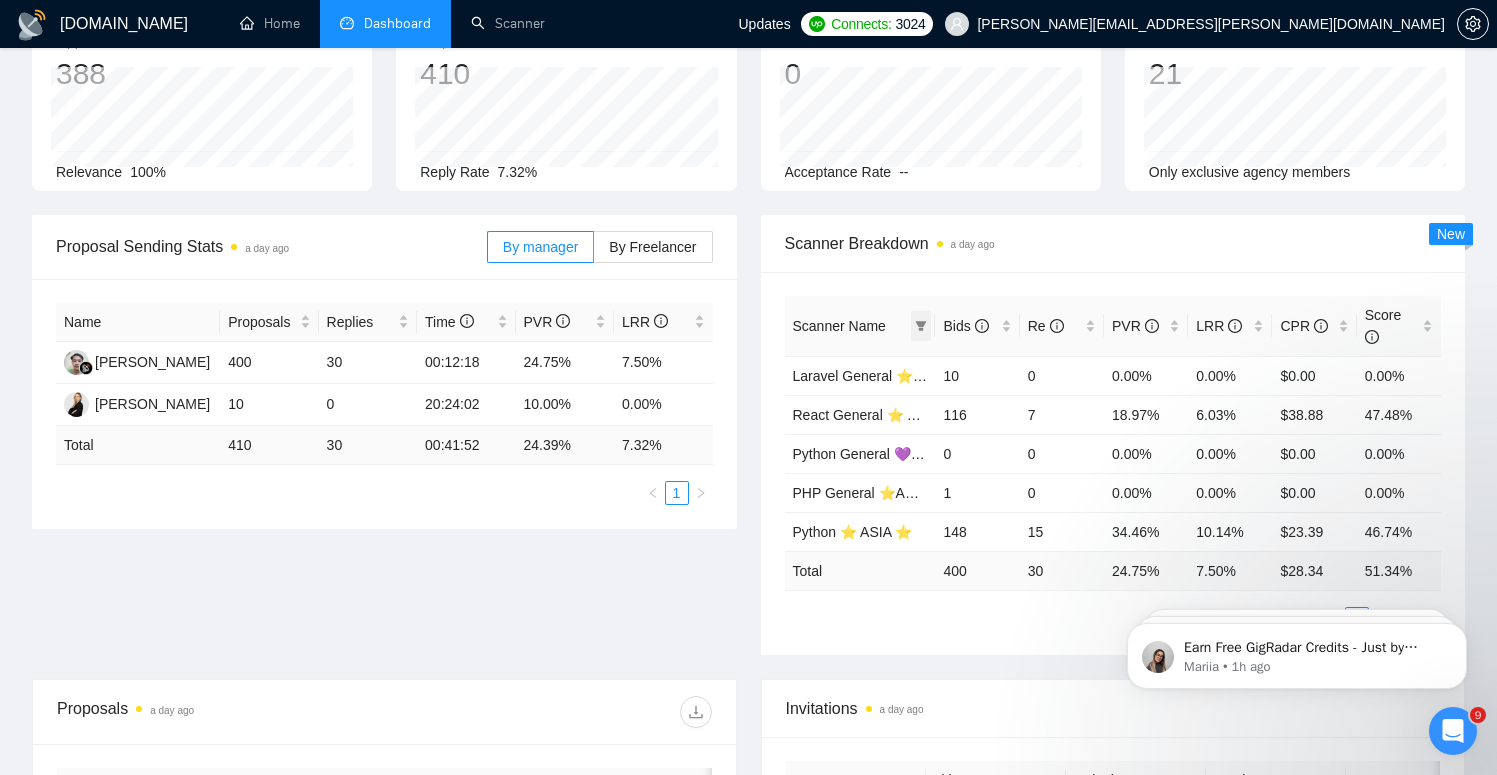 click 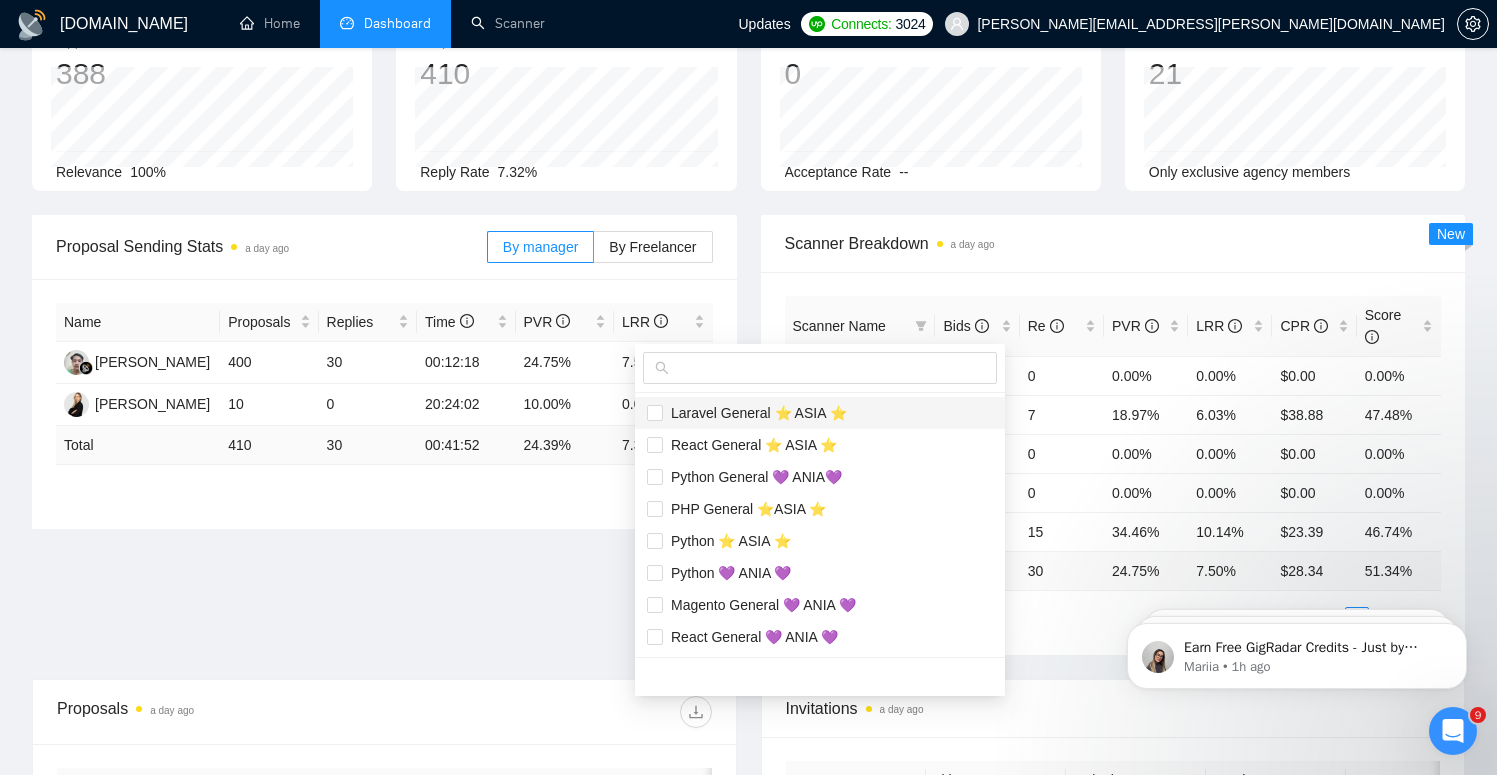 click on "Laravel General ⭐️ ASIA ⭐️" at bounding box center [755, 413] 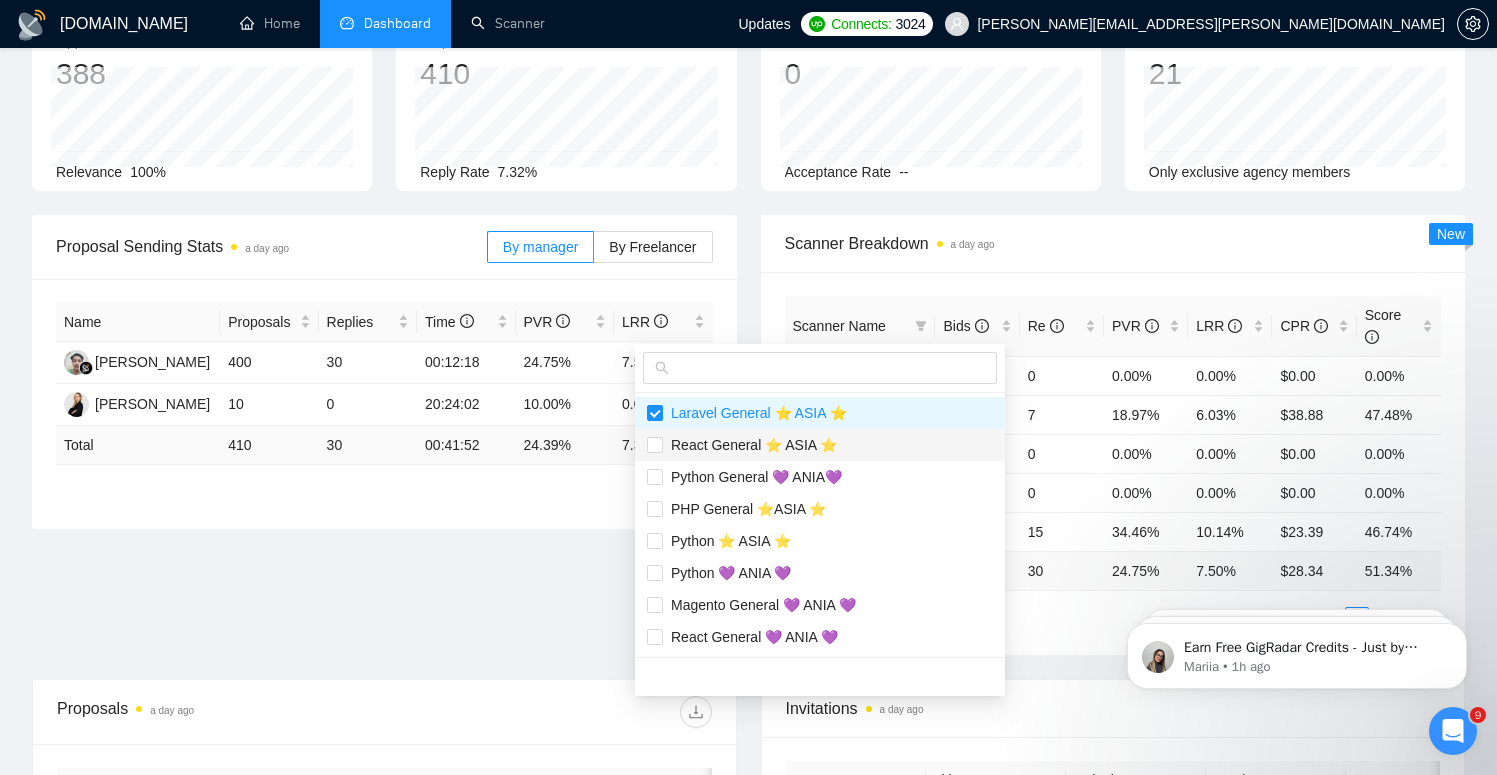 click on "React General ⭐️ ASIA ⭐️" at bounding box center (750, 445) 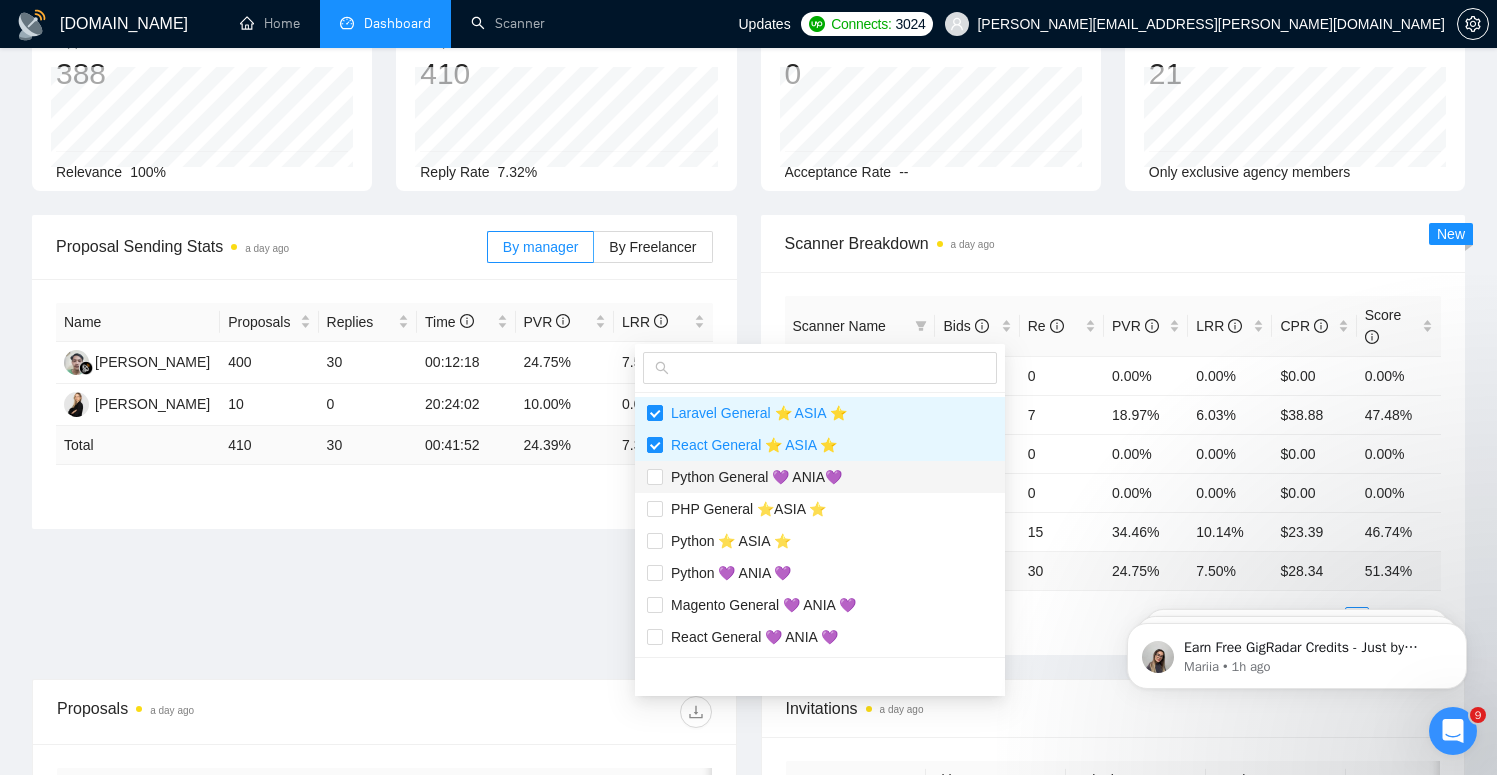 click on "Python General 💜 ANIA💜" at bounding box center (820, 477) 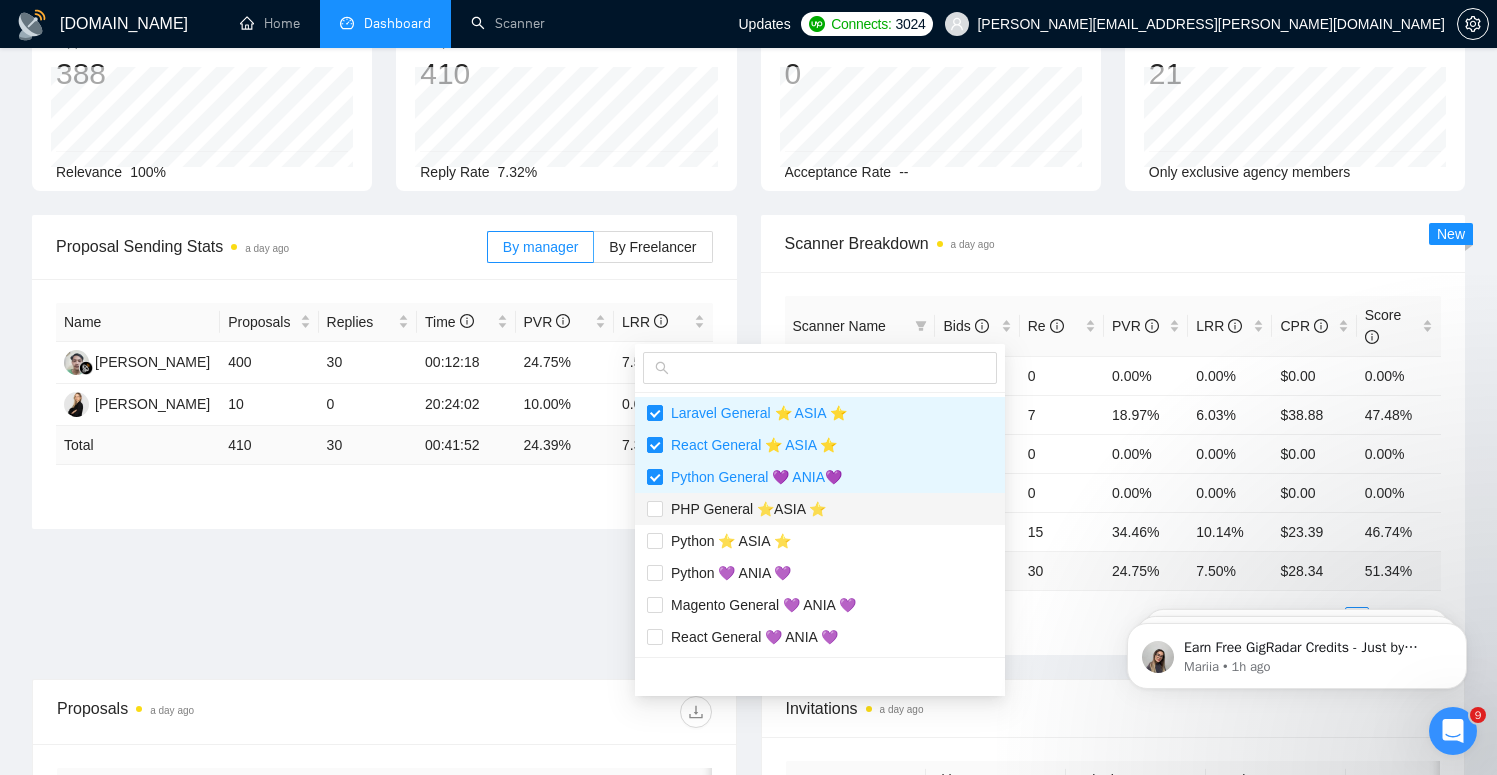 click on "PHP General ⭐️ASIA ⭐️" at bounding box center [744, 509] 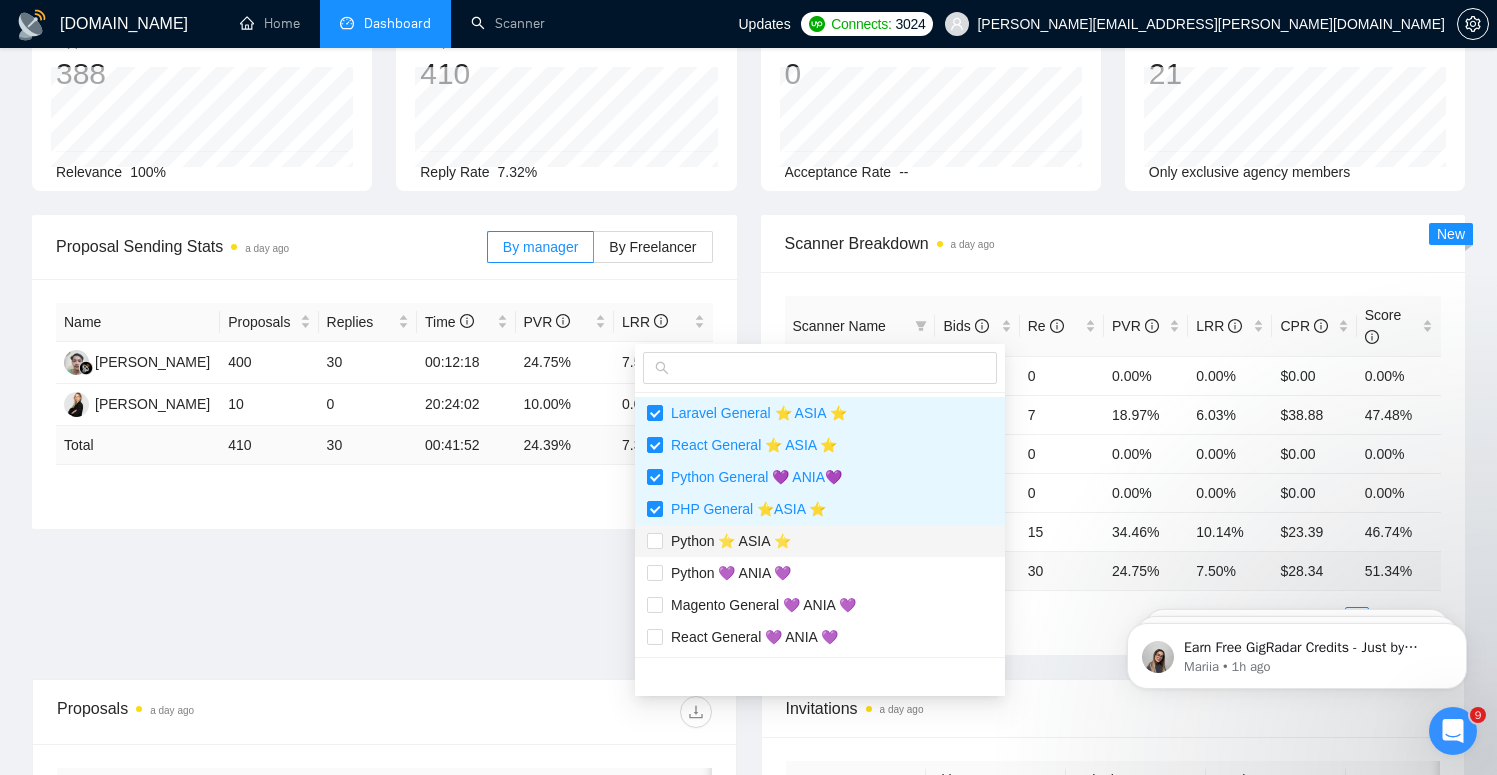 click on "Python  ⭐️  ASIA ⭐️" at bounding box center [820, 541] 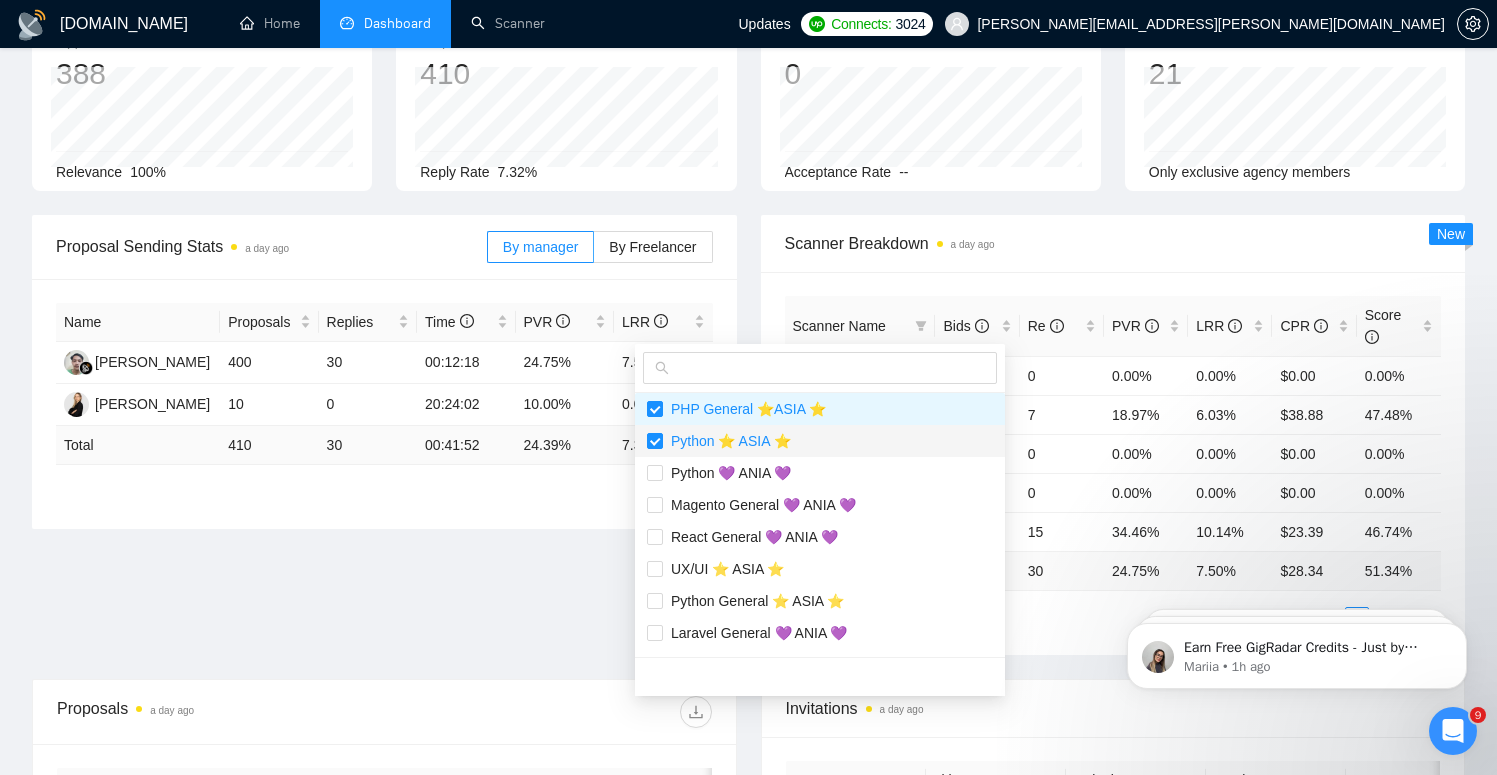 scroll, scrollTop: 205, scrollLeft: 0, axis: vertical 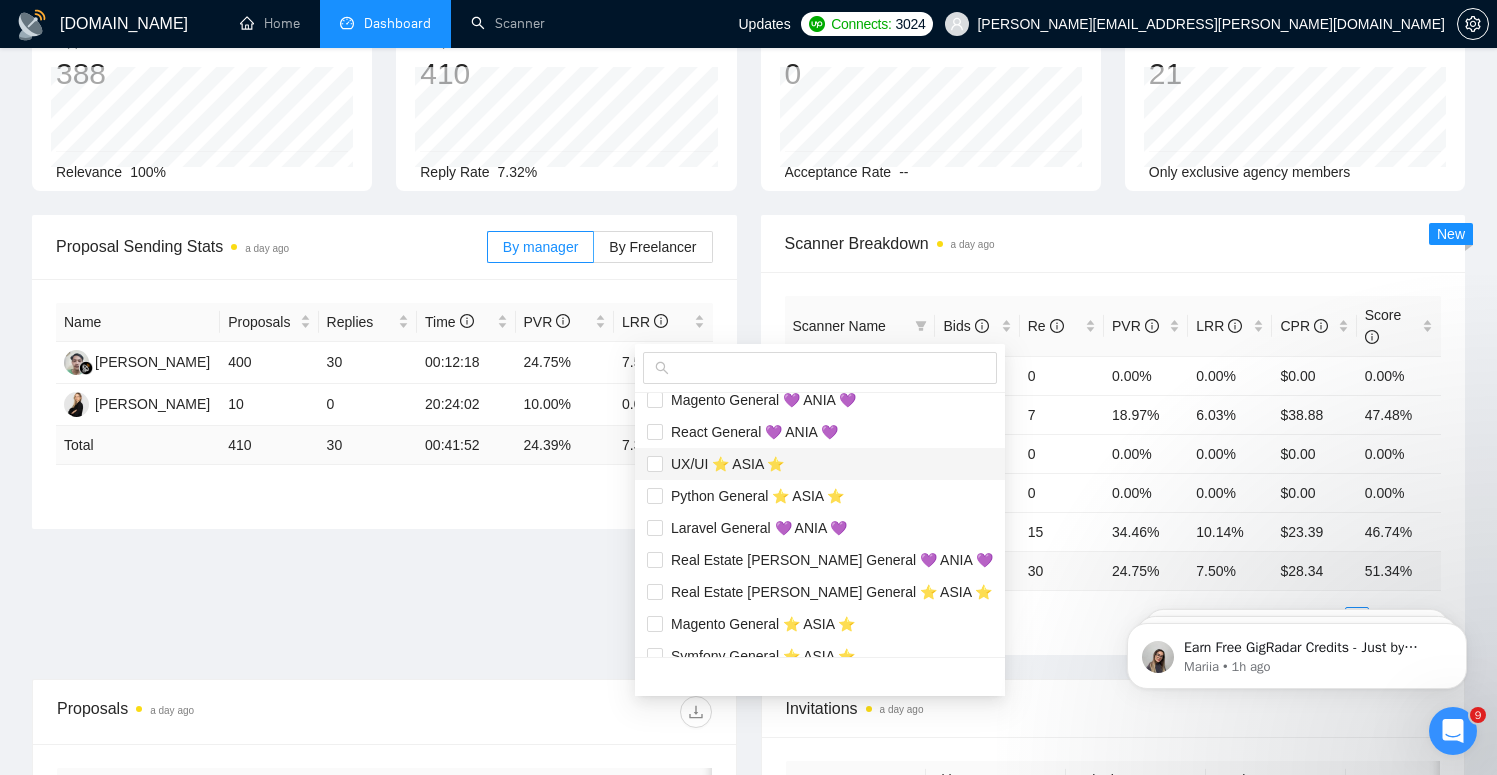 click on "UX/UI ⭐️ ASIA ⭐️" at bounding box center [820, 464] 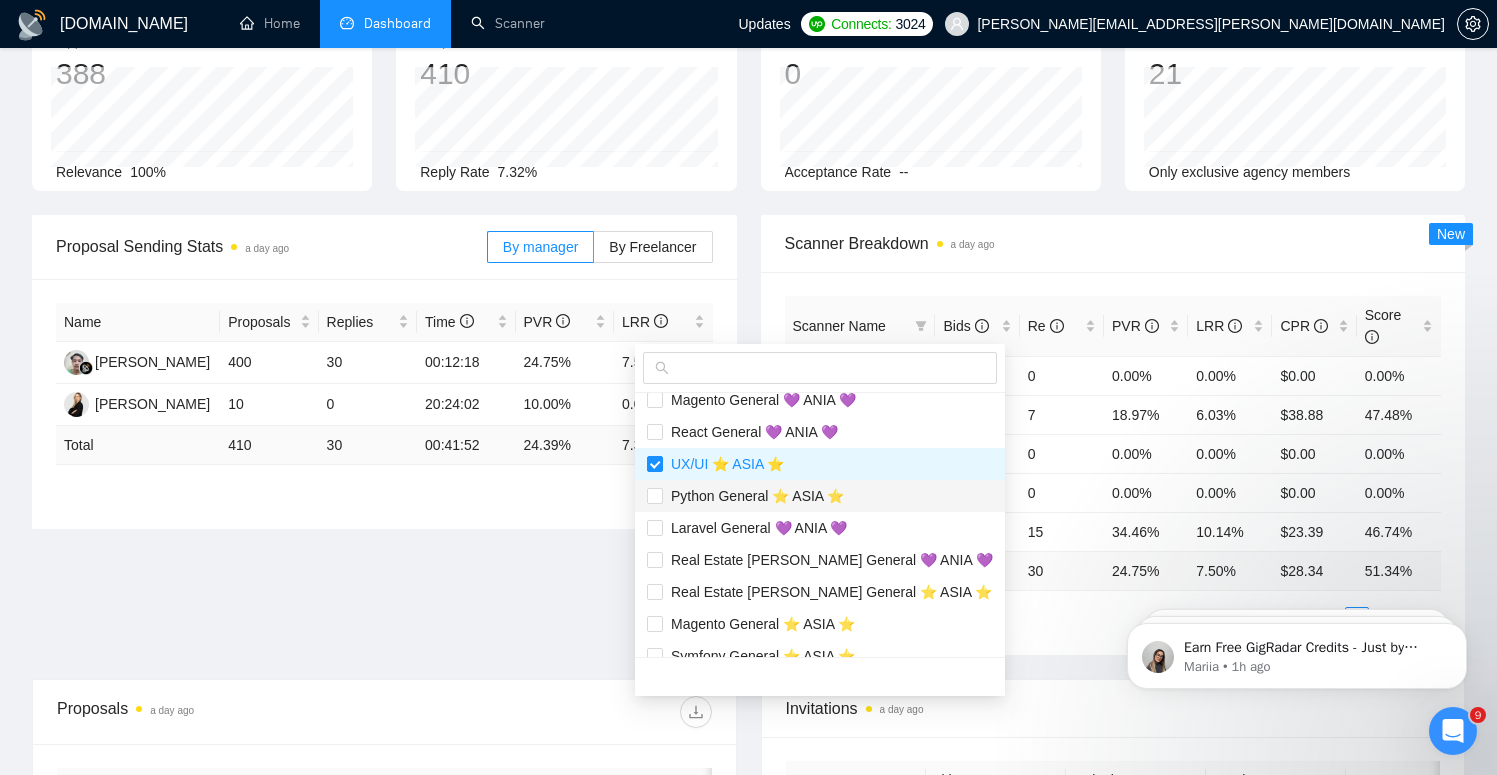 click on "Python General ⭐️ ASIA ⭐️" at bounding box center [820, 496] 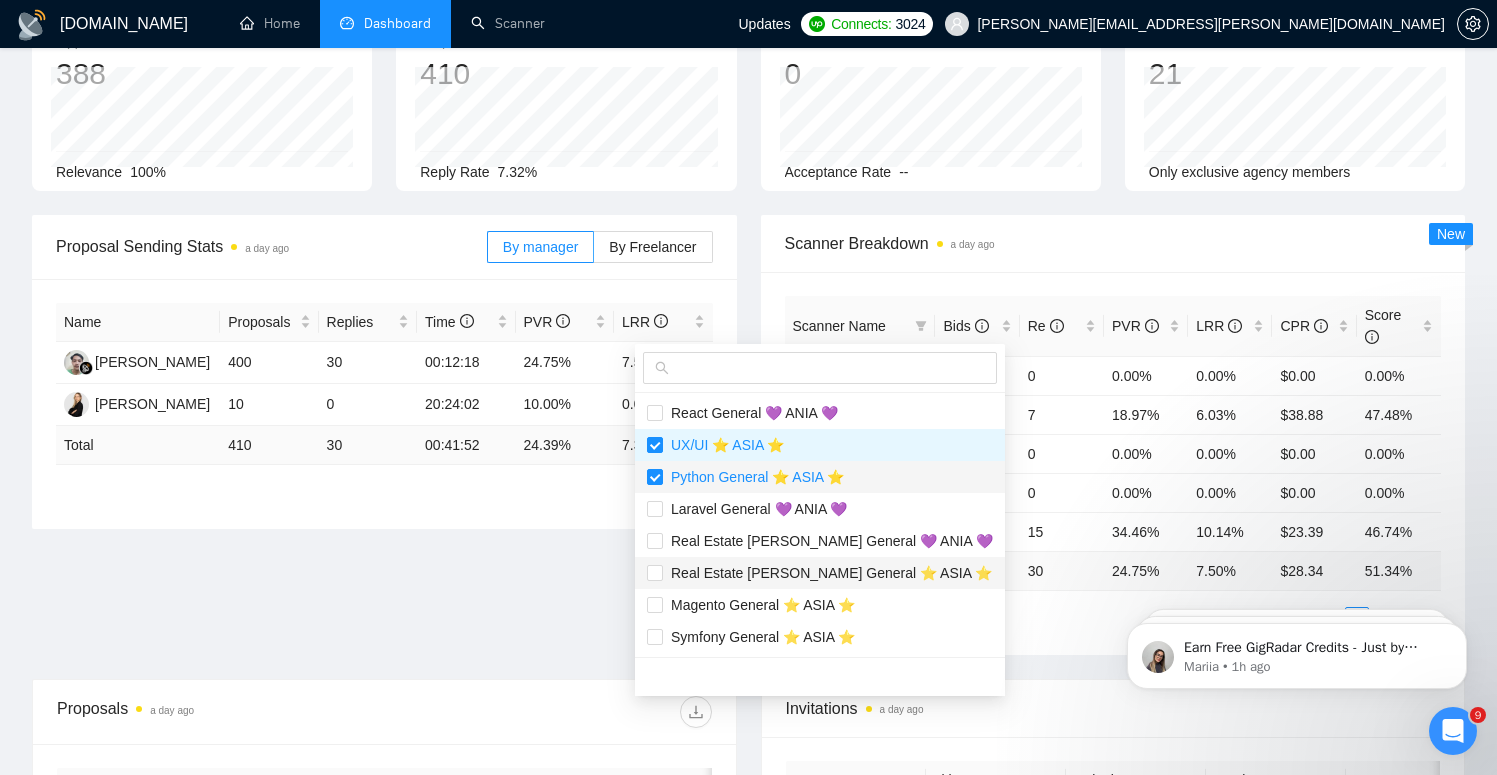 scroll, scrollTop: 224, scrollLeft: 0, axis: vertical 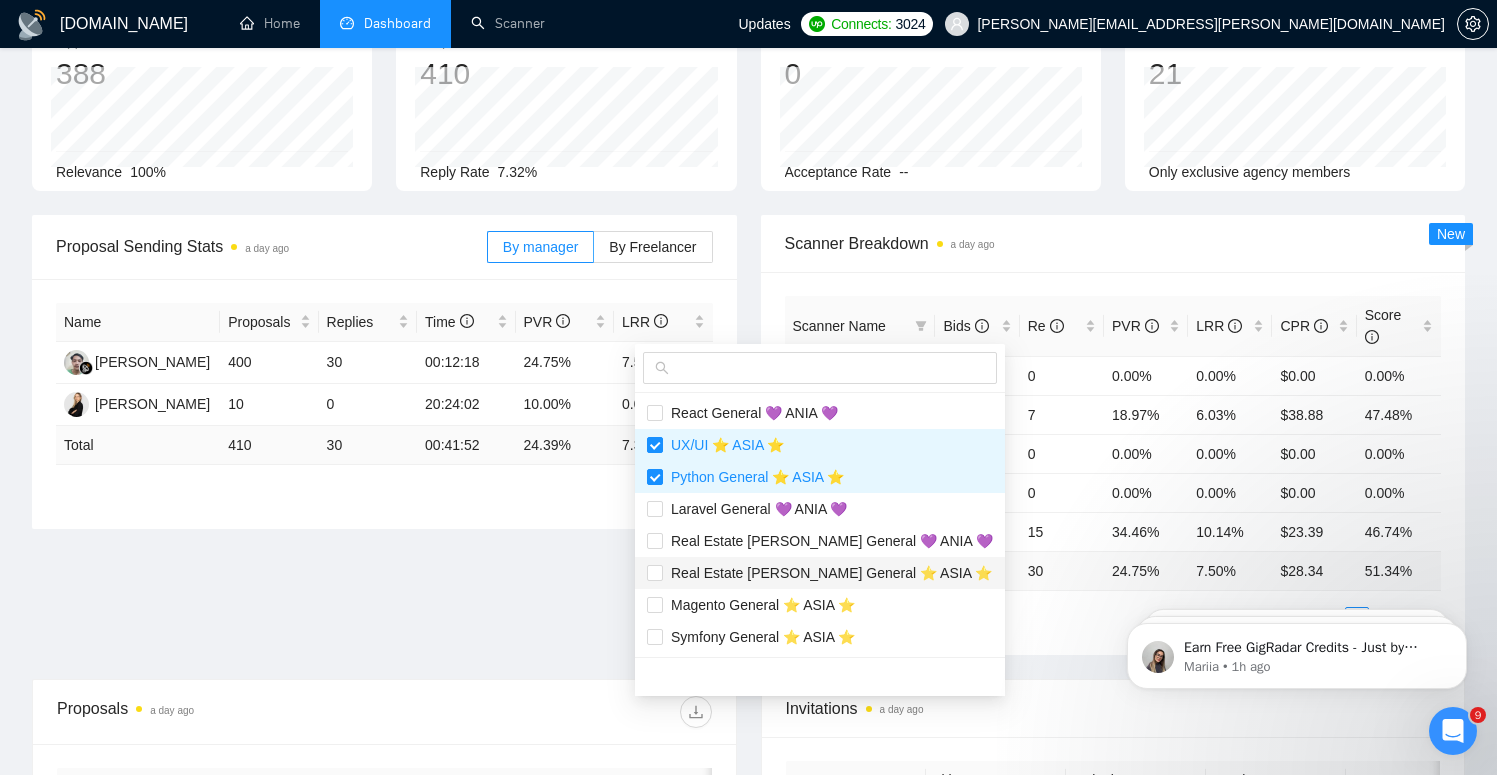 click on "Real Estate [PERSON_NAME] General ⭐️ ASIA ⭐️" at bounding box center [827, 573] 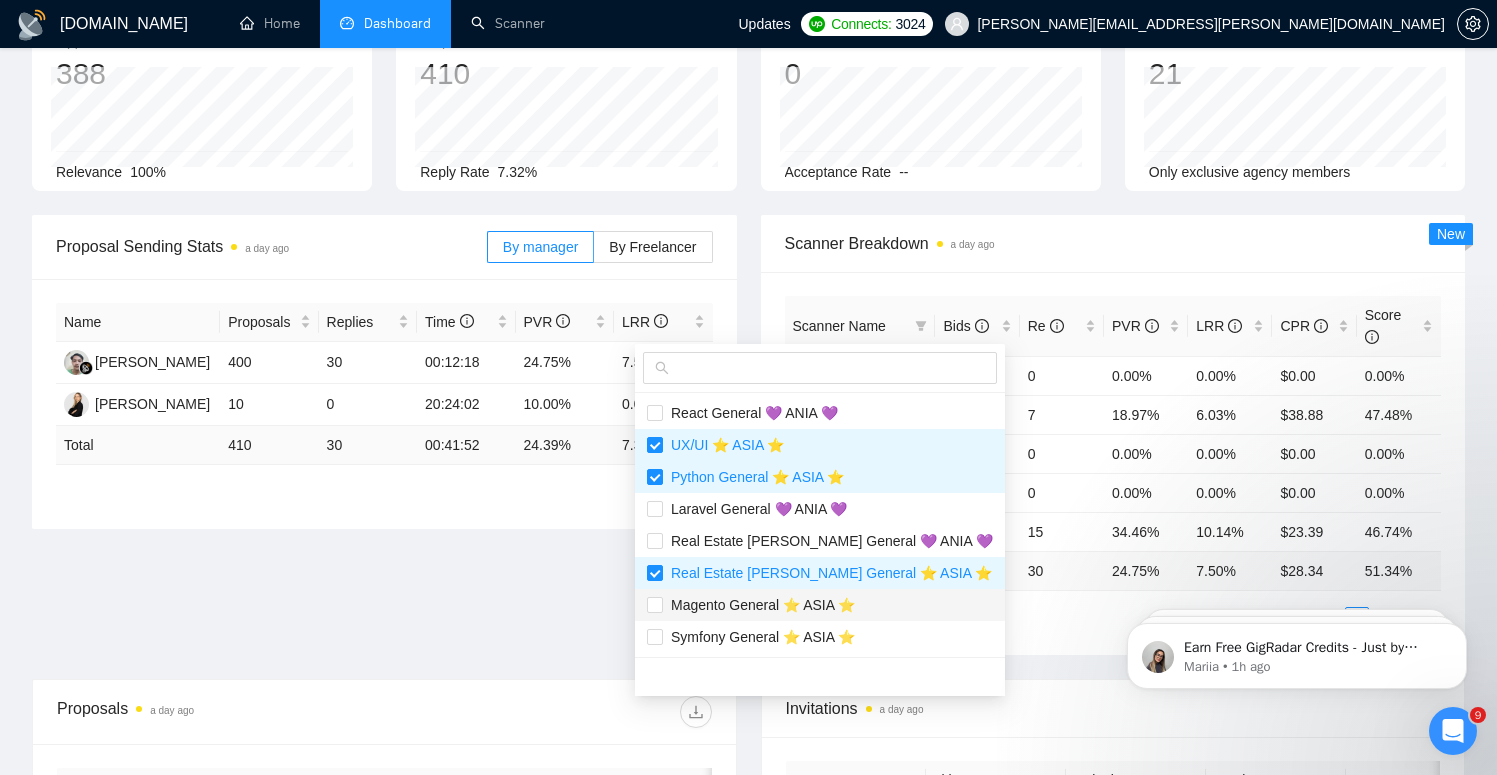 click on "Magento General ⭐️  ASIA ⭐️" at bounding box center (759, 605) 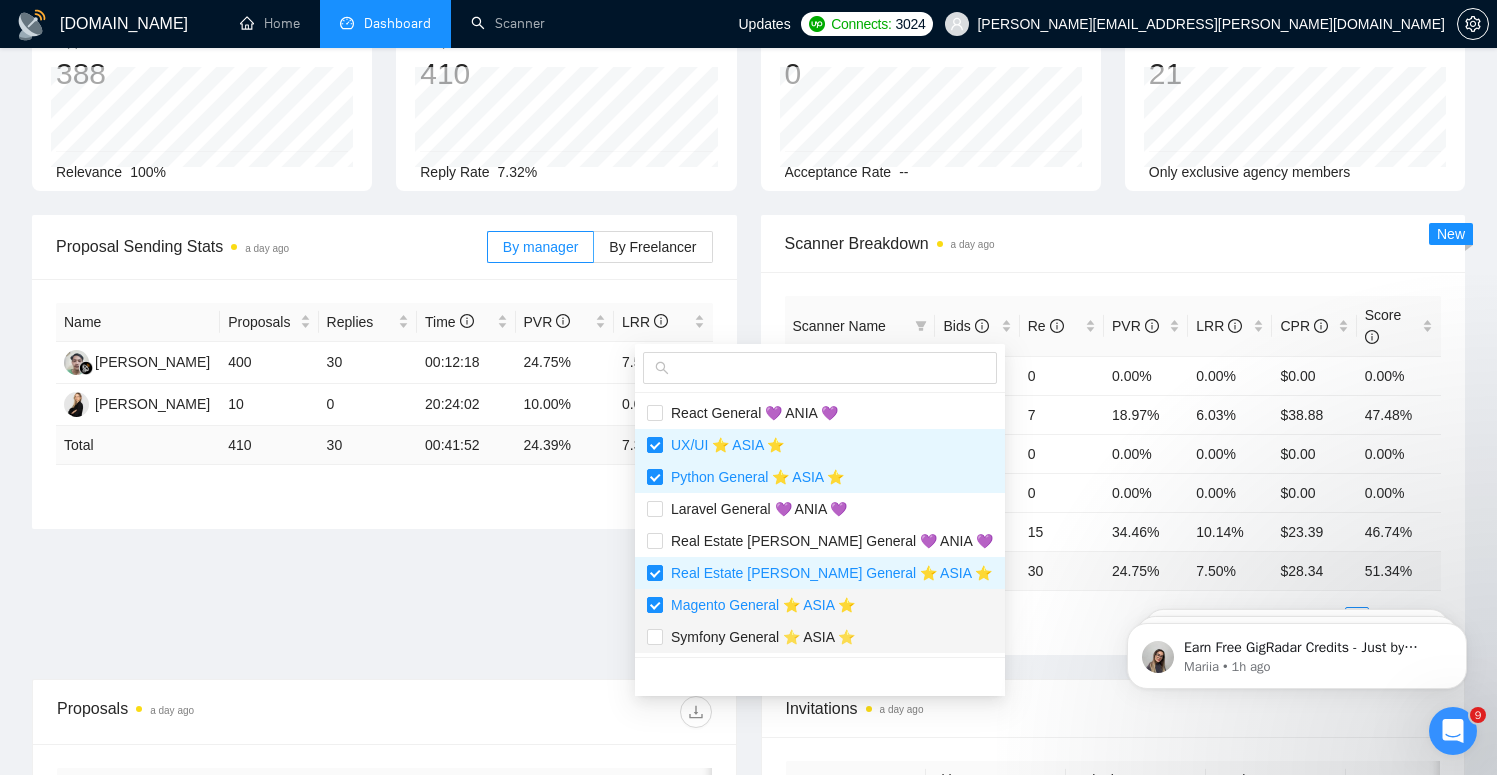 click on "Symfony General ⭐️ ASIA ⭐️" at bounding box center (759, 637) 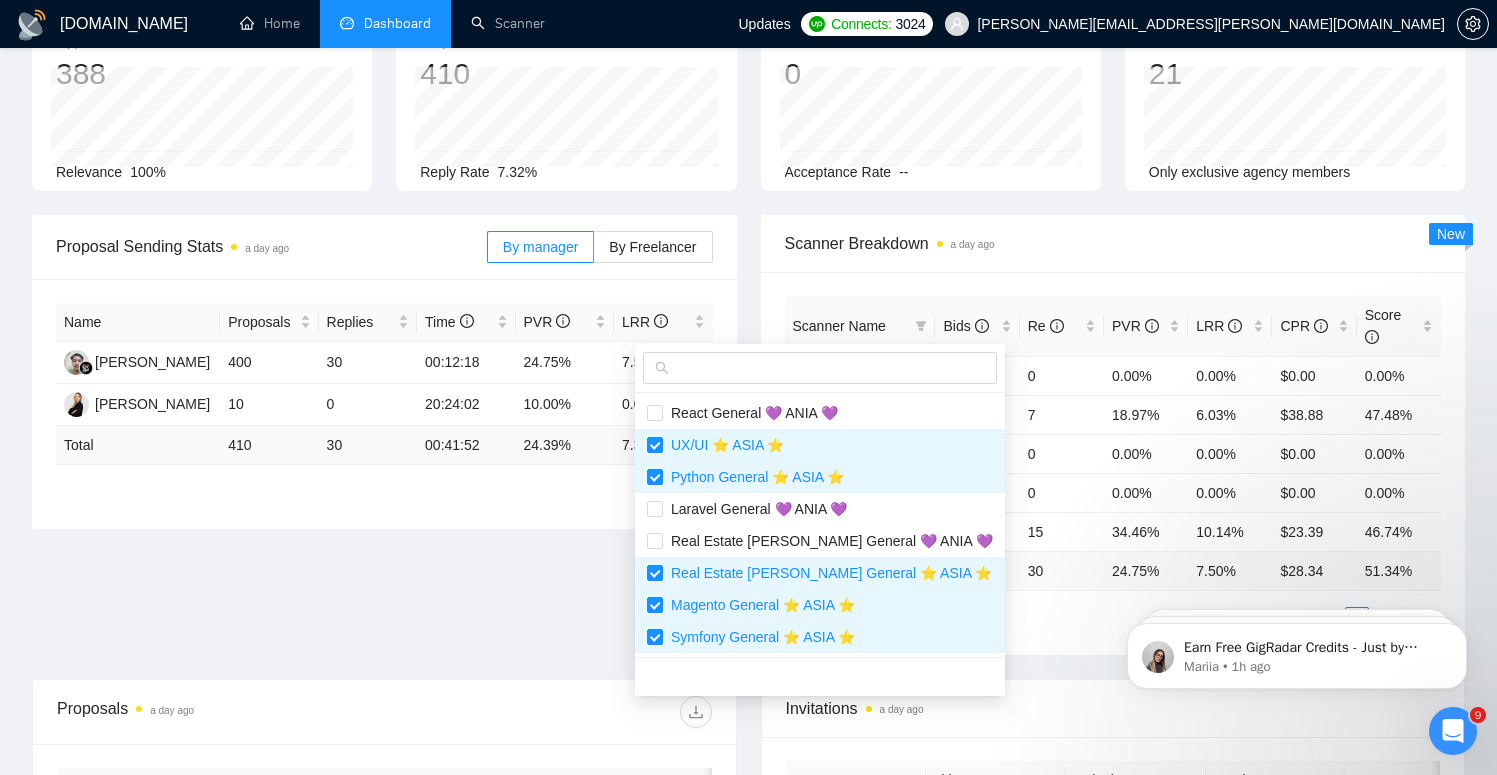 click on "Proposal Sending Stats a day ago By manager By Freelancer Name Proposals Replies Time   PVR   LRR   [PERSON_NAME] 400 30 00:12:18 24.75% 7.50% [PERSON_NAME] 10 0 20:24:02 10.00% 0.00% Total 410 30 00:41:52 24.39 % 7.32 % 1 Scanner Breakdown a day ago Scanner Name Bids   Re   PVR   LRR   CPR   Score   Laravel General ⭐️ ASIA ⭐️   10 0 0.00% 0.00% $0.00 0.00% React General ⭐️ ASIA ⭐️  116 7 18.97% 6.03% $38.88 47.48% Python General 💜 ANIA💜 0 0 0.00% 0.00% $0.00 0.00% PHP General ⭐️ASIA ⭐️   1 0 0.00% 0.00% $0.00 0.00% Python  ⭐️  ASIA ⭐️    148 15 34.46% 10.14% $23.39 46.74% Total 400 30 24.75 % 7.50 % $ 28.34 51.34 % 1 2 3 New" at bounding box center (748, 447) 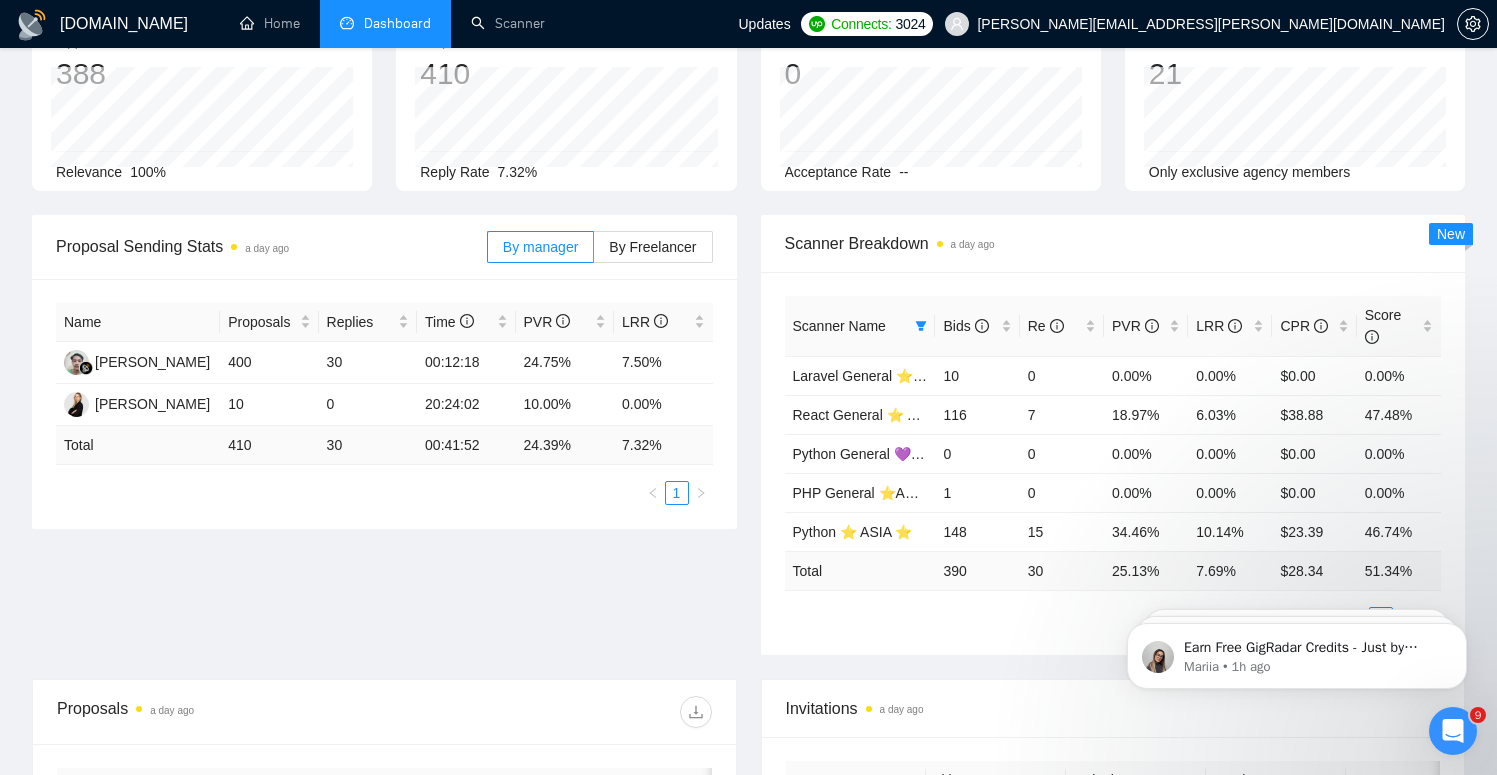 click on "Scanner Name" at bounding box center (839, 326) 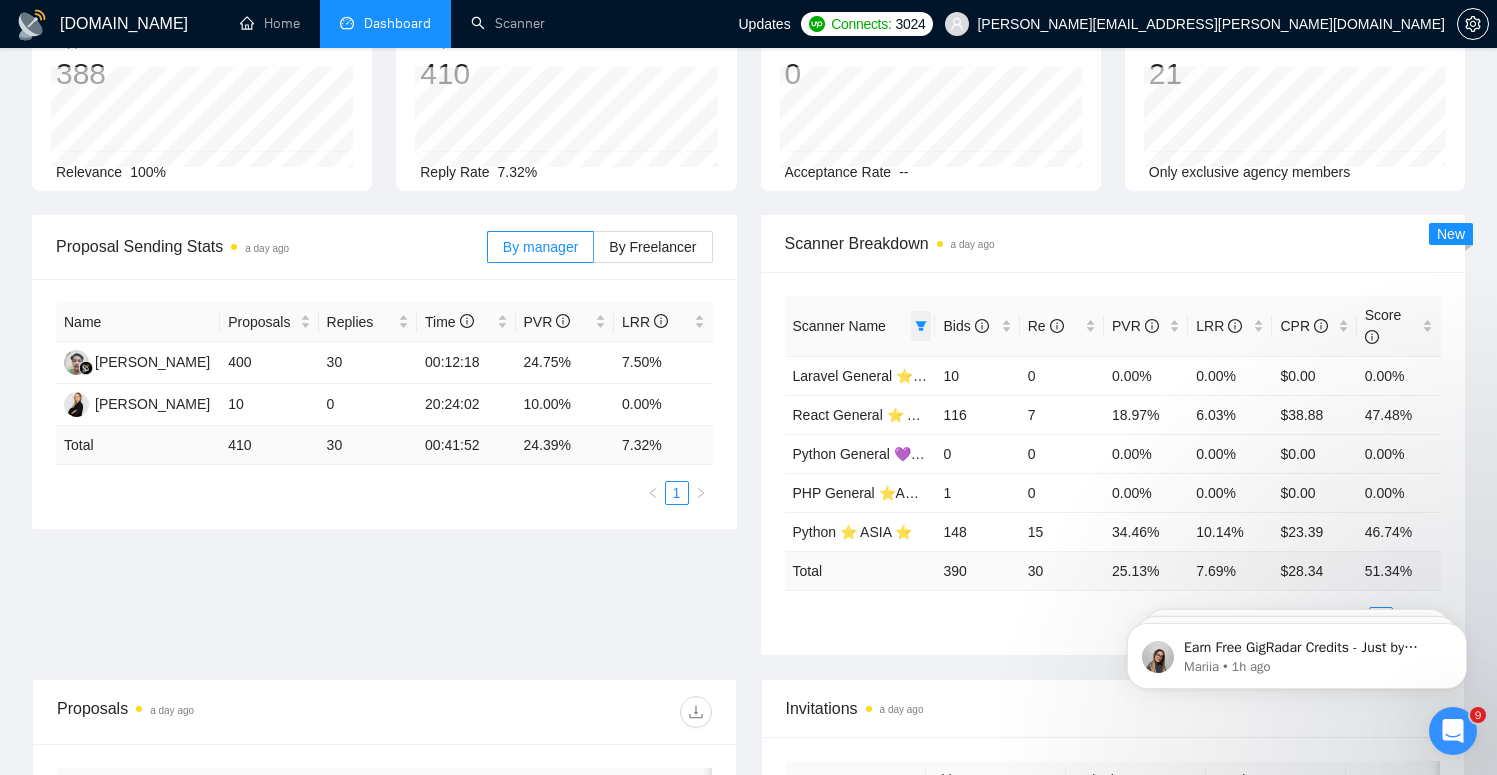 click 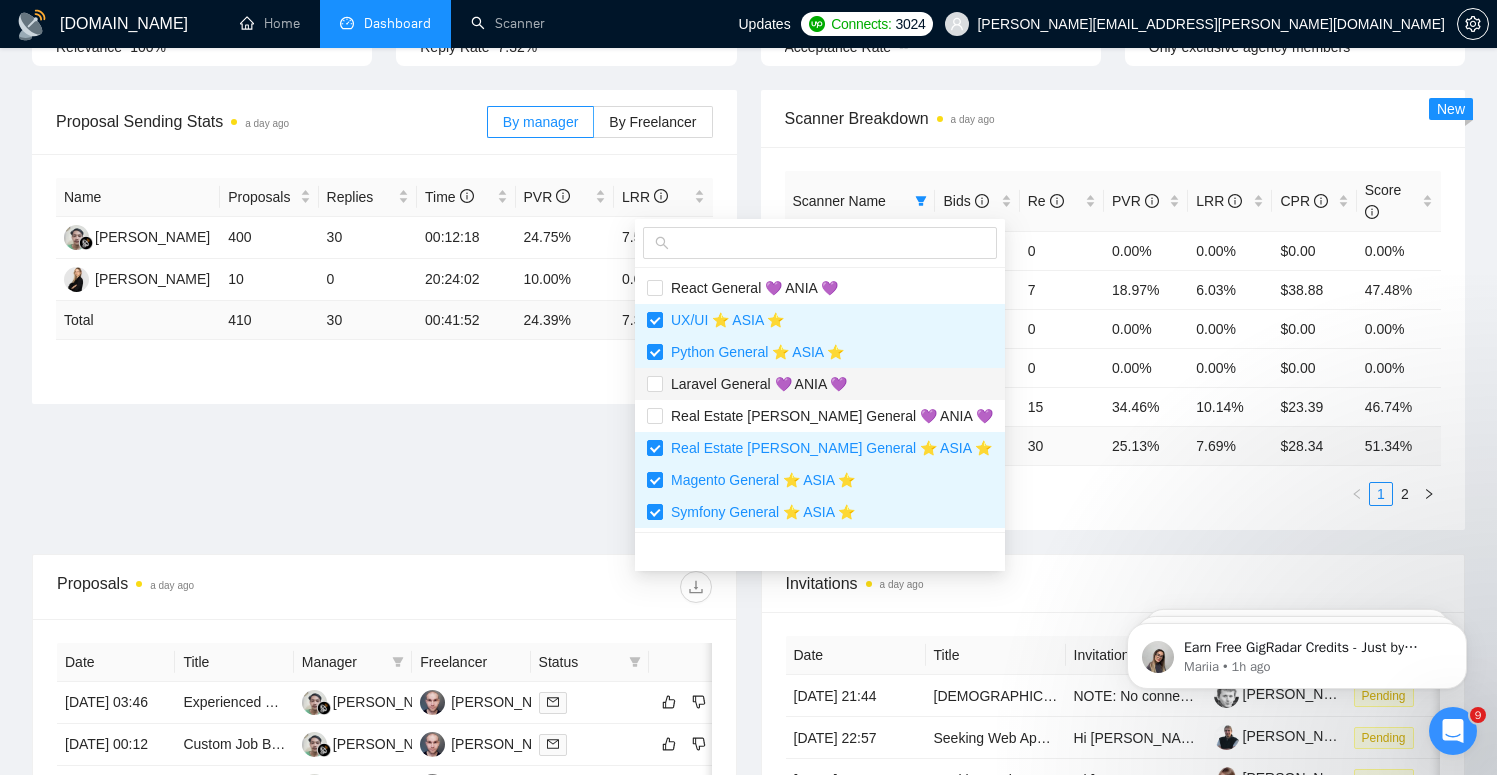 scroll, scrollTop: 273, scrollLeft: 0, axis: vertical 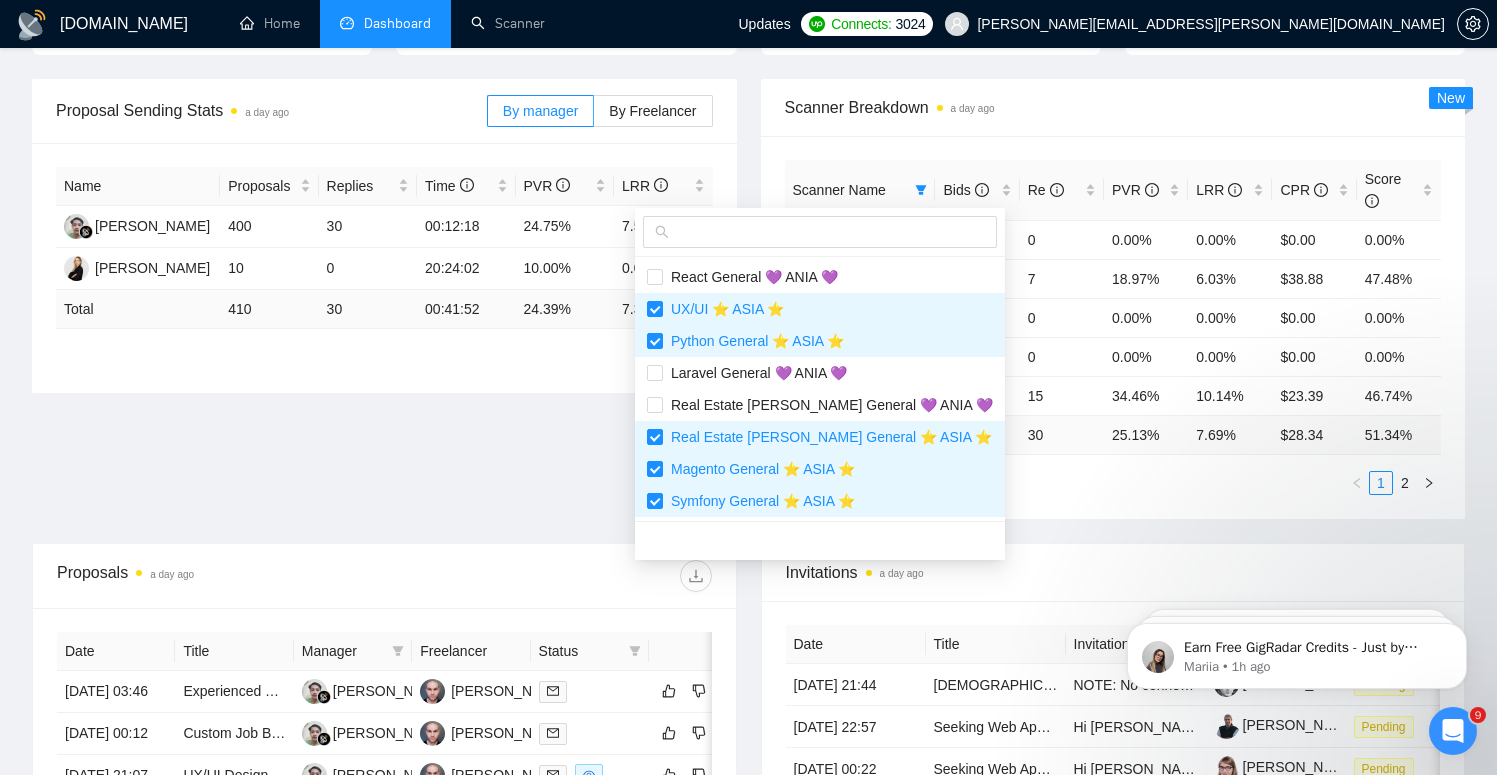 click at bounding box center [820, 540] 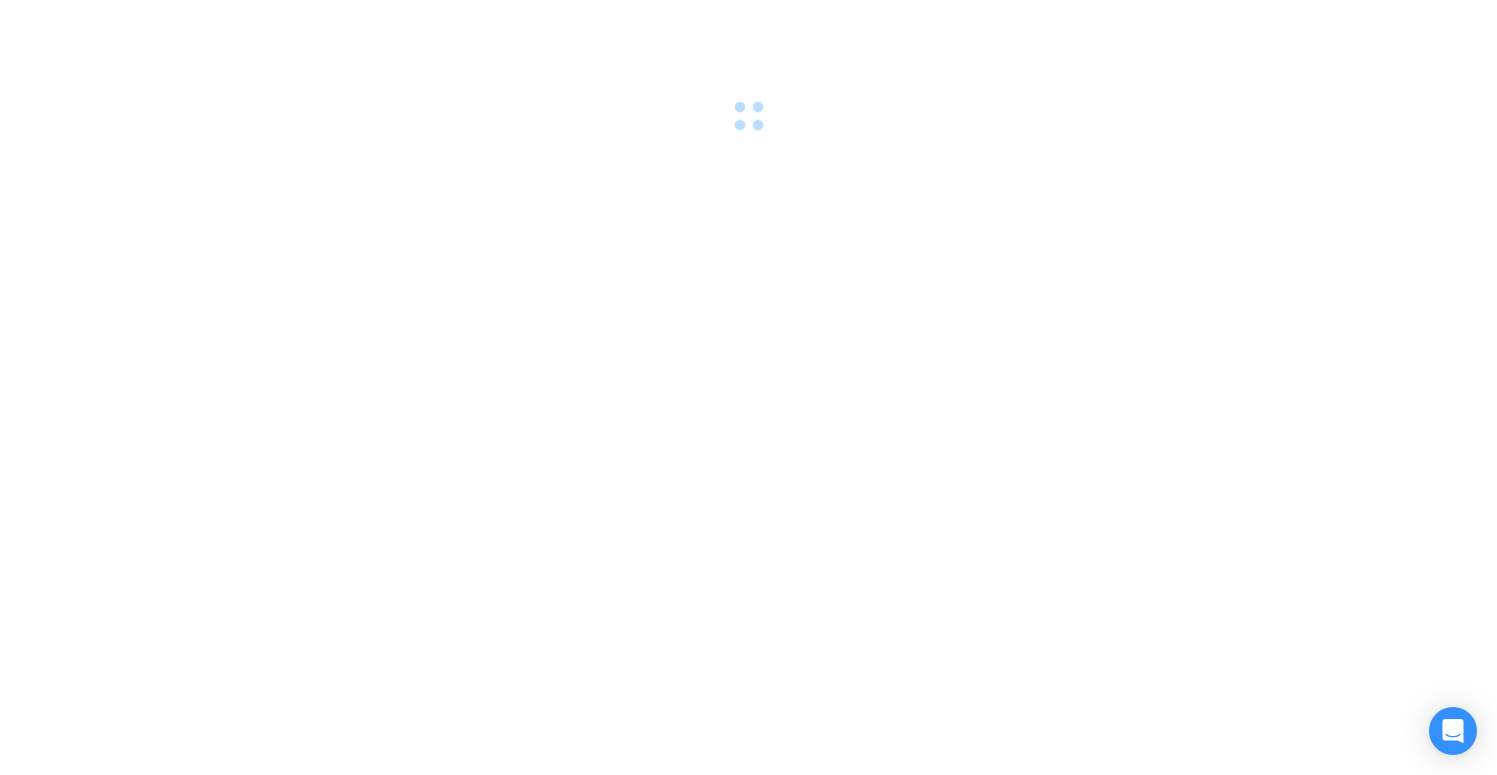 scroll, scrollTop: 0, scrollLeft: 0, axis: both 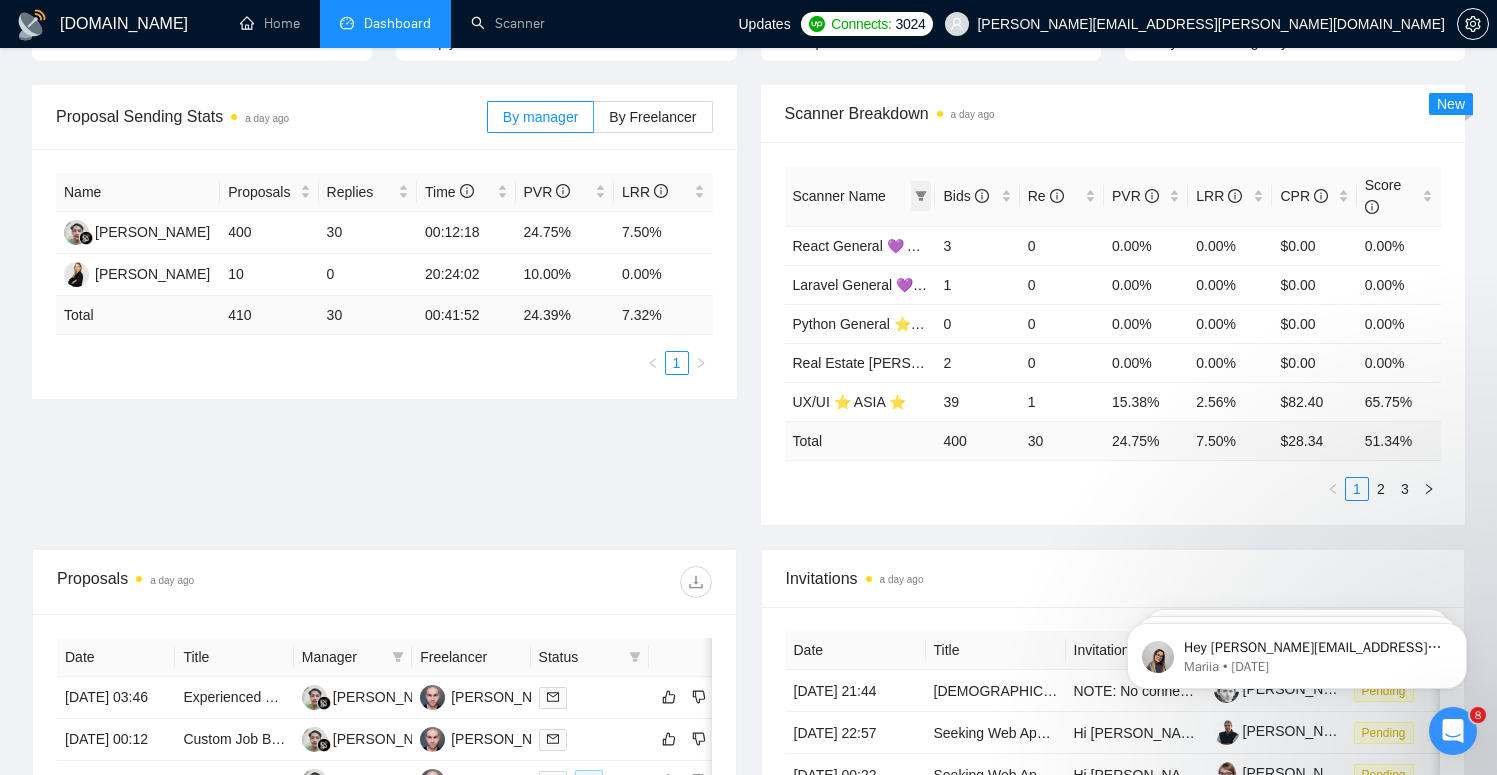 click 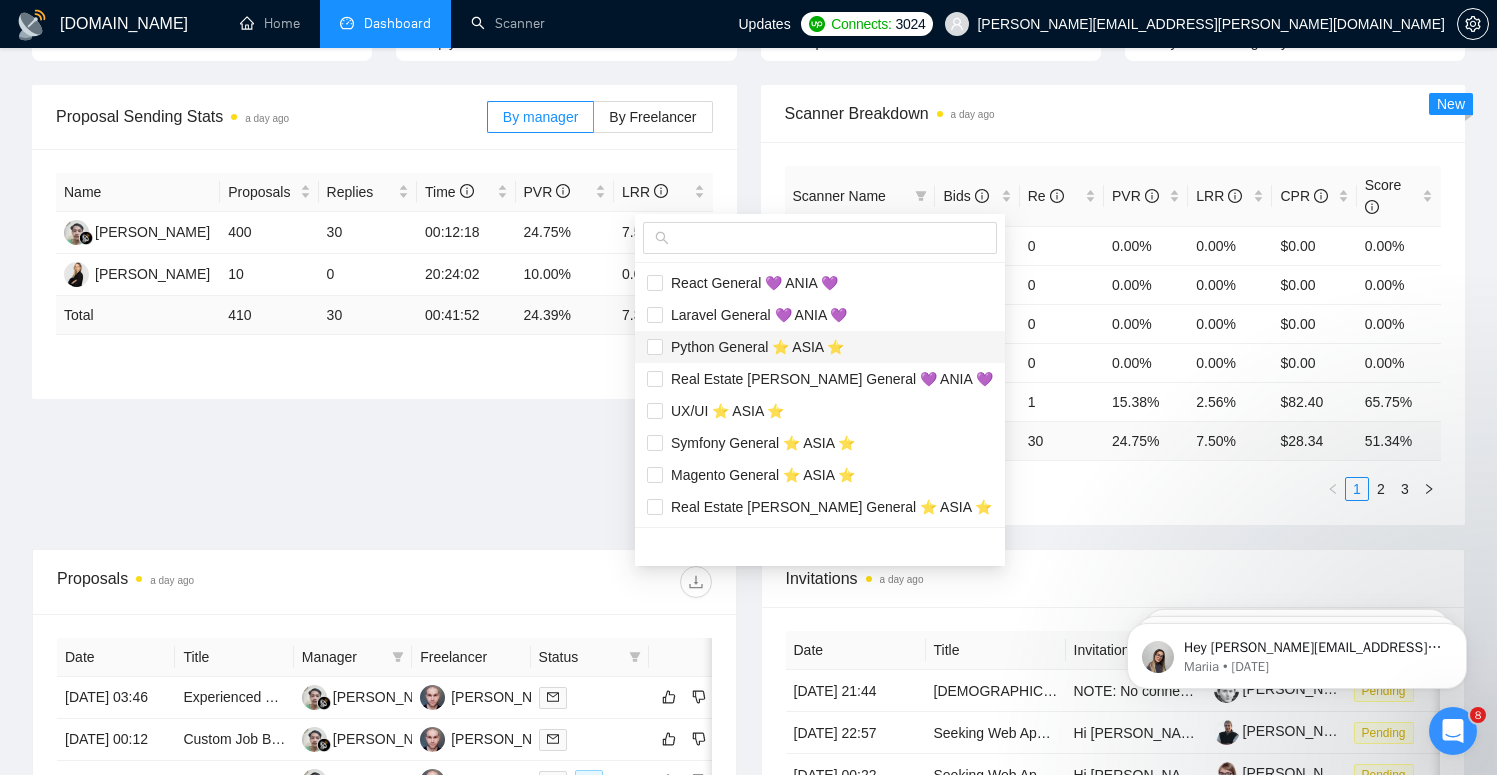 click on "Python General ⭐️ ASIA ⭐️" at bounding box center (753, 347) 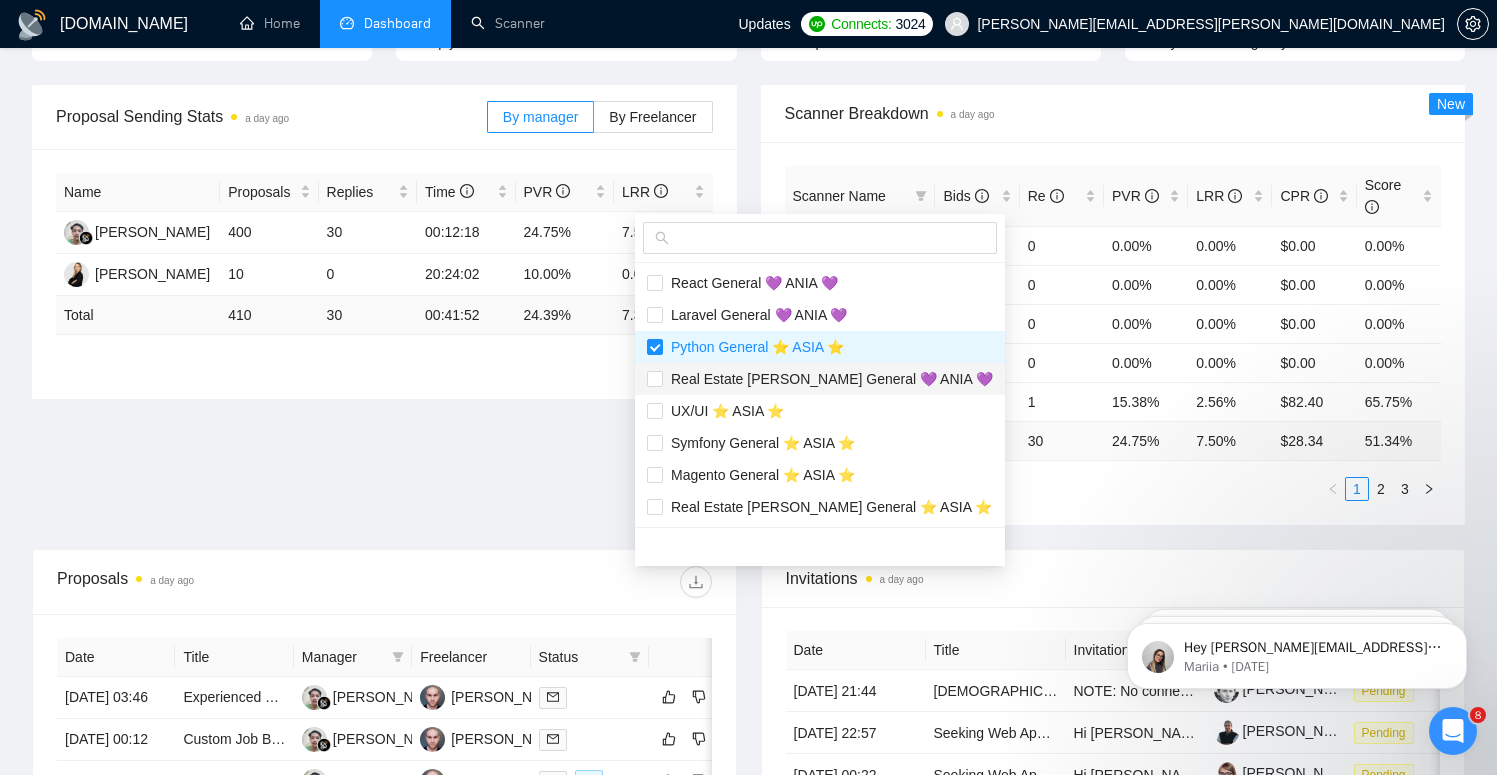 click on "Real Estate [PERSON_NAME] General 💜 ANIA 💜" at bounding box center (828, 379) 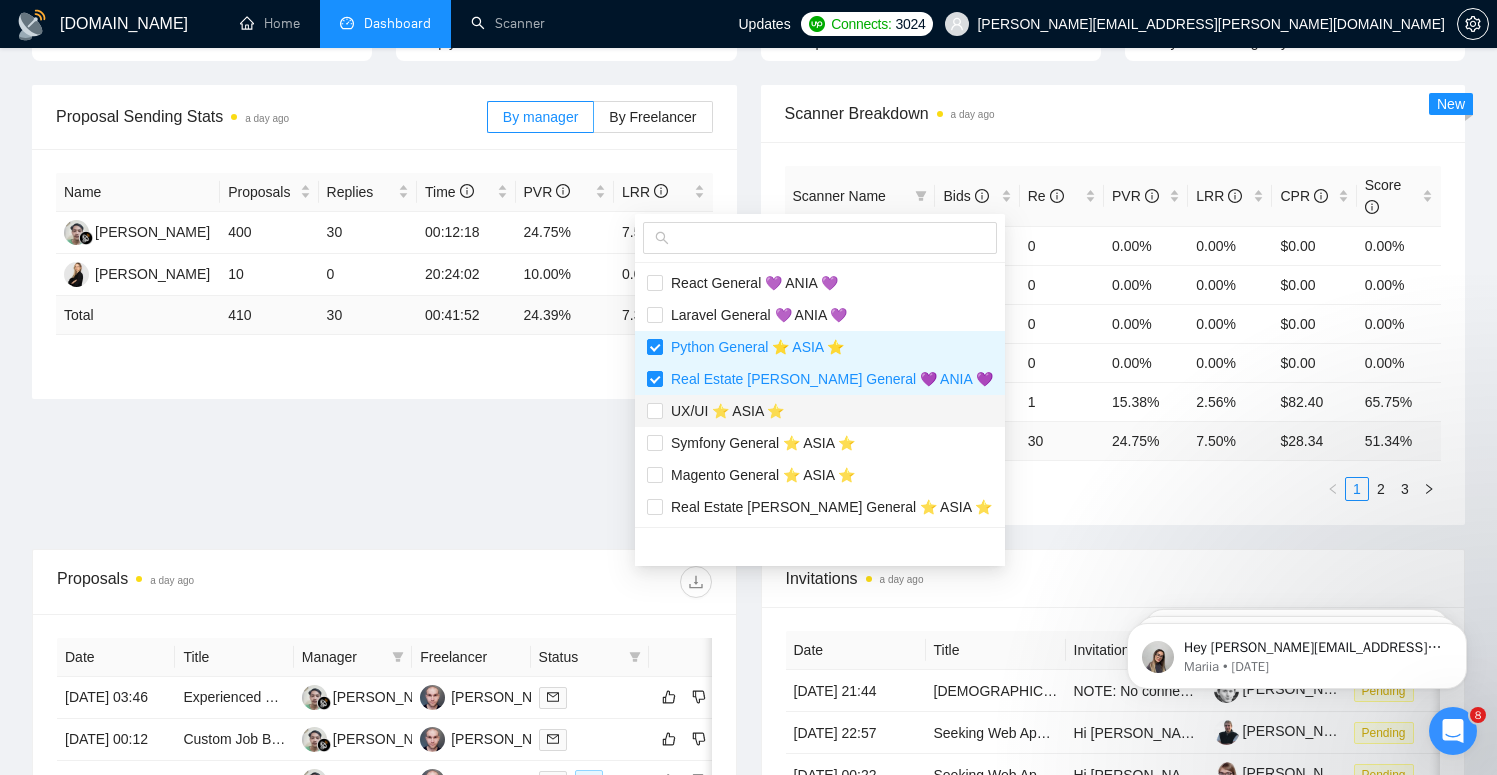 click on "UX/UI ⭐️ ASIA ⭐️" at bounding box center [723, 411] 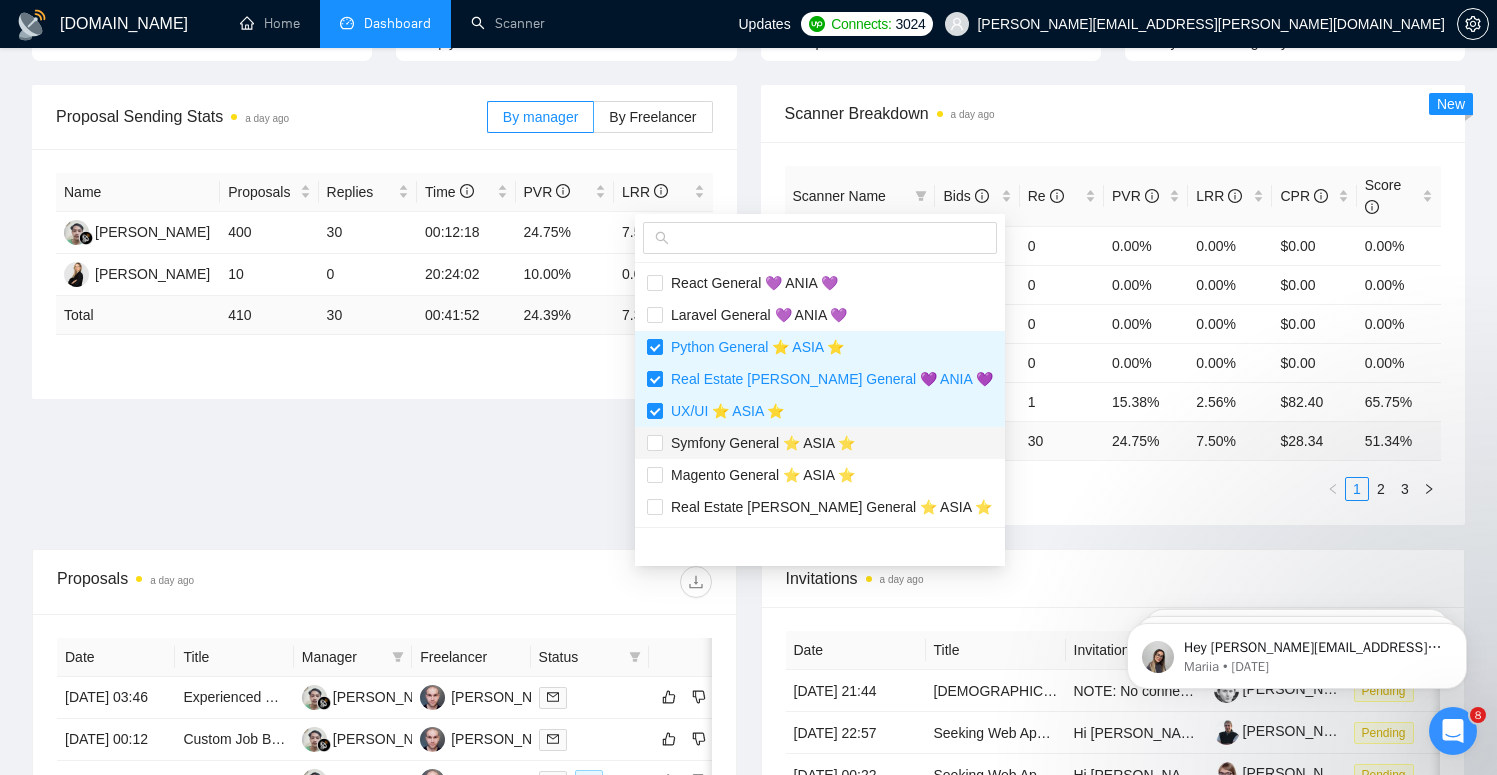 click on "Symfony General ⭐️ ASIA ⭐️" at bounding box center [820, 443] 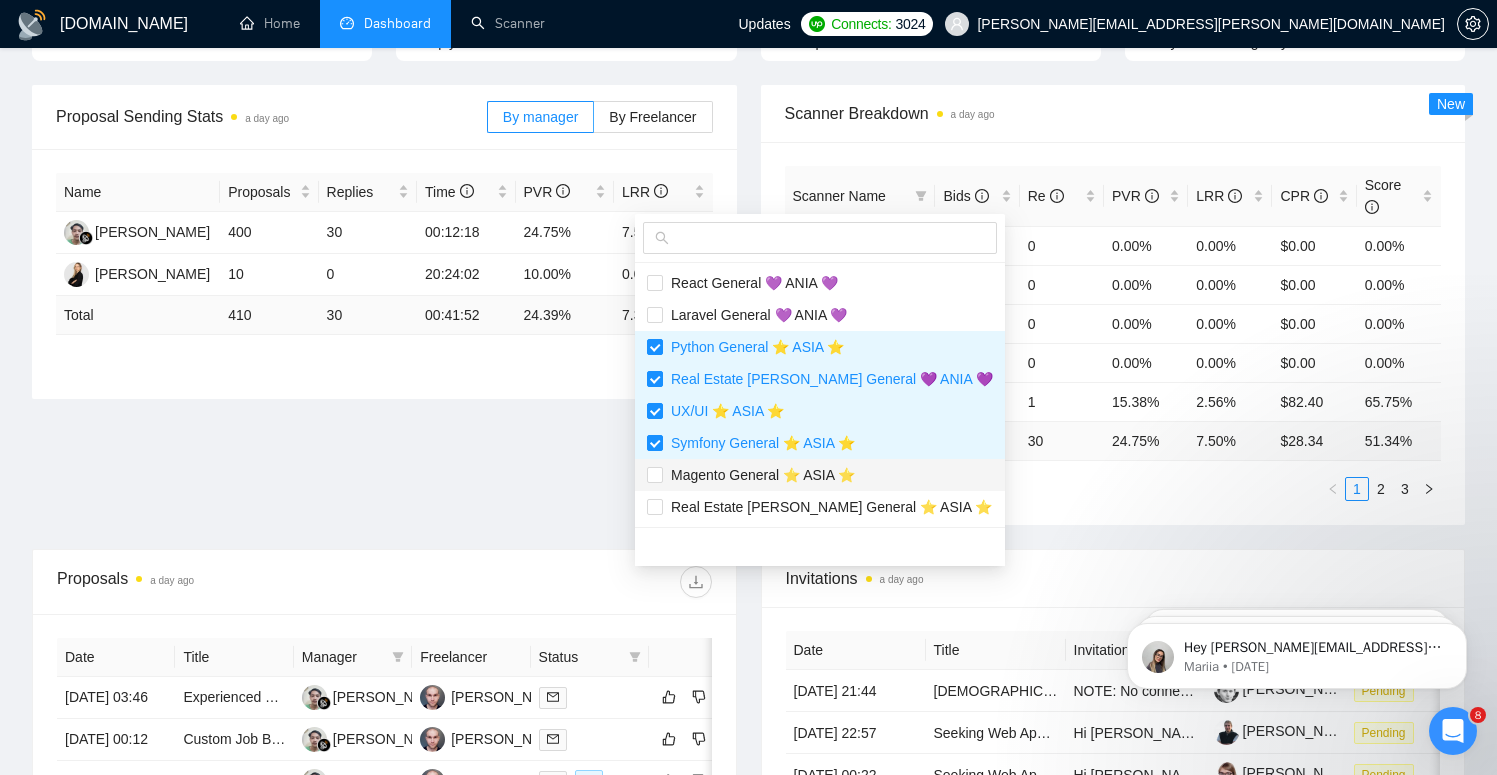 click on "Magento General ⭐️  ASIA ⭐️" at bounding box center (820, 475) 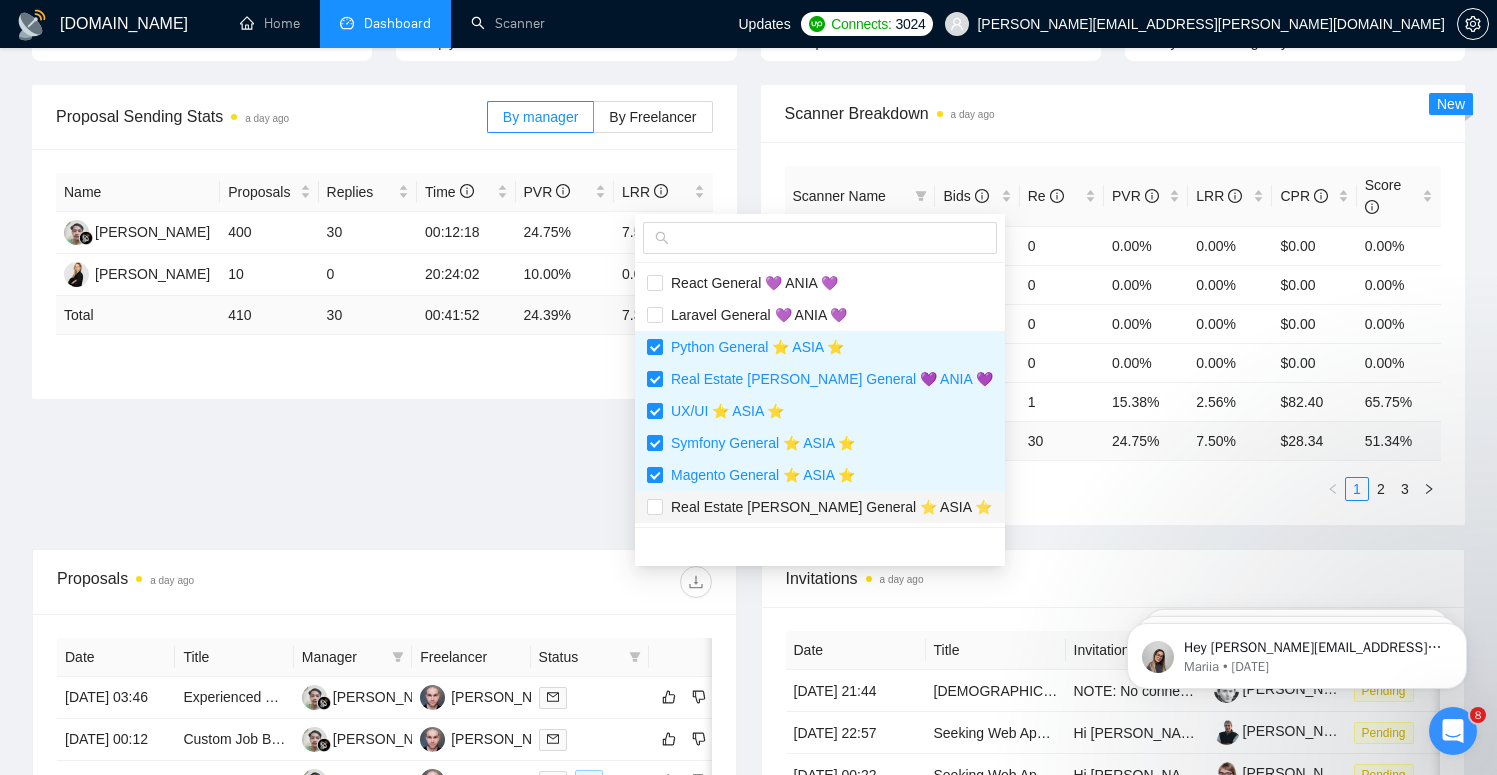click on "Real Estate [PERSON_NAME] General ⭐️ ASIA ⭐️" at bounding box center [820, 507] 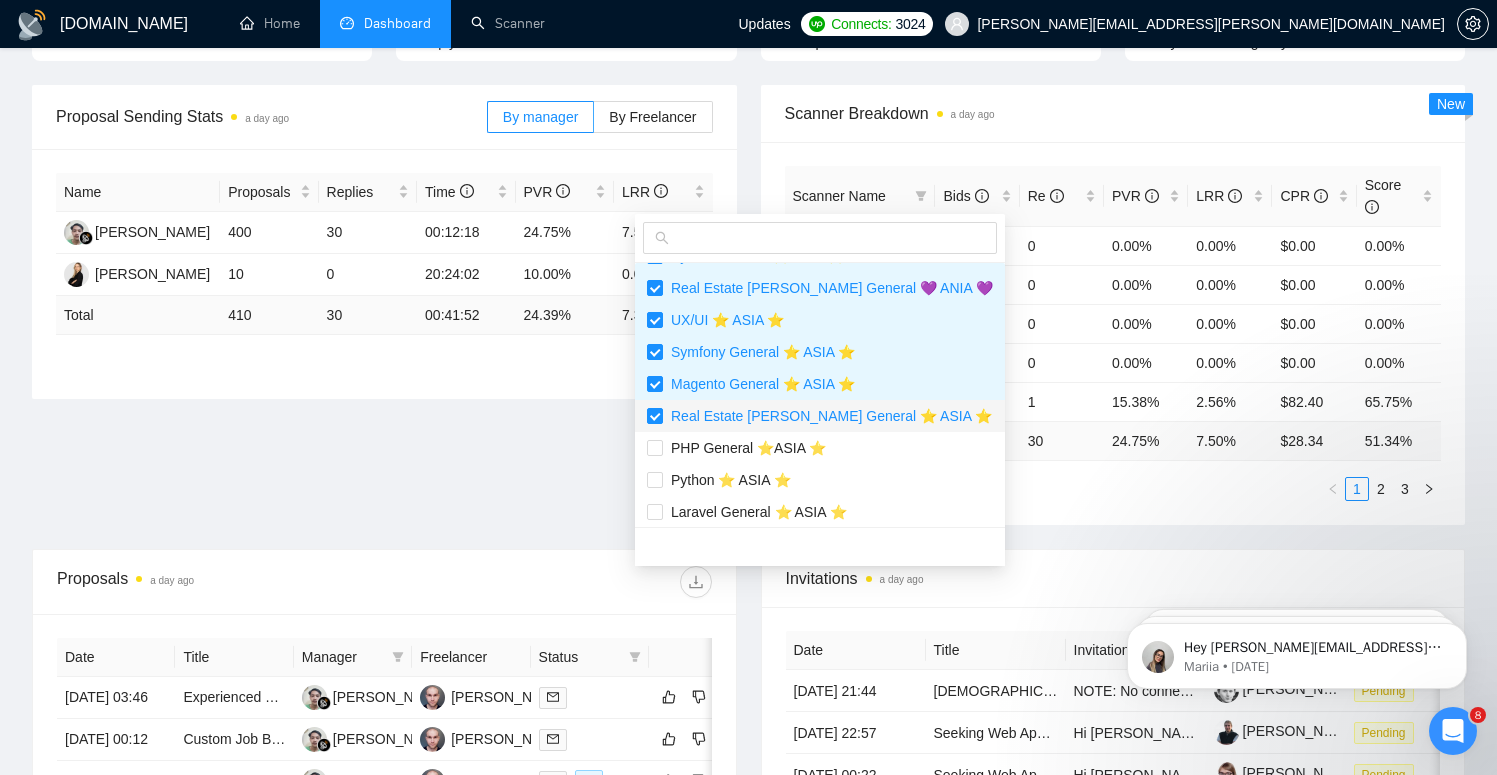 scroll, scrollTop: 116, scrollLeft: 0, axis: vertical 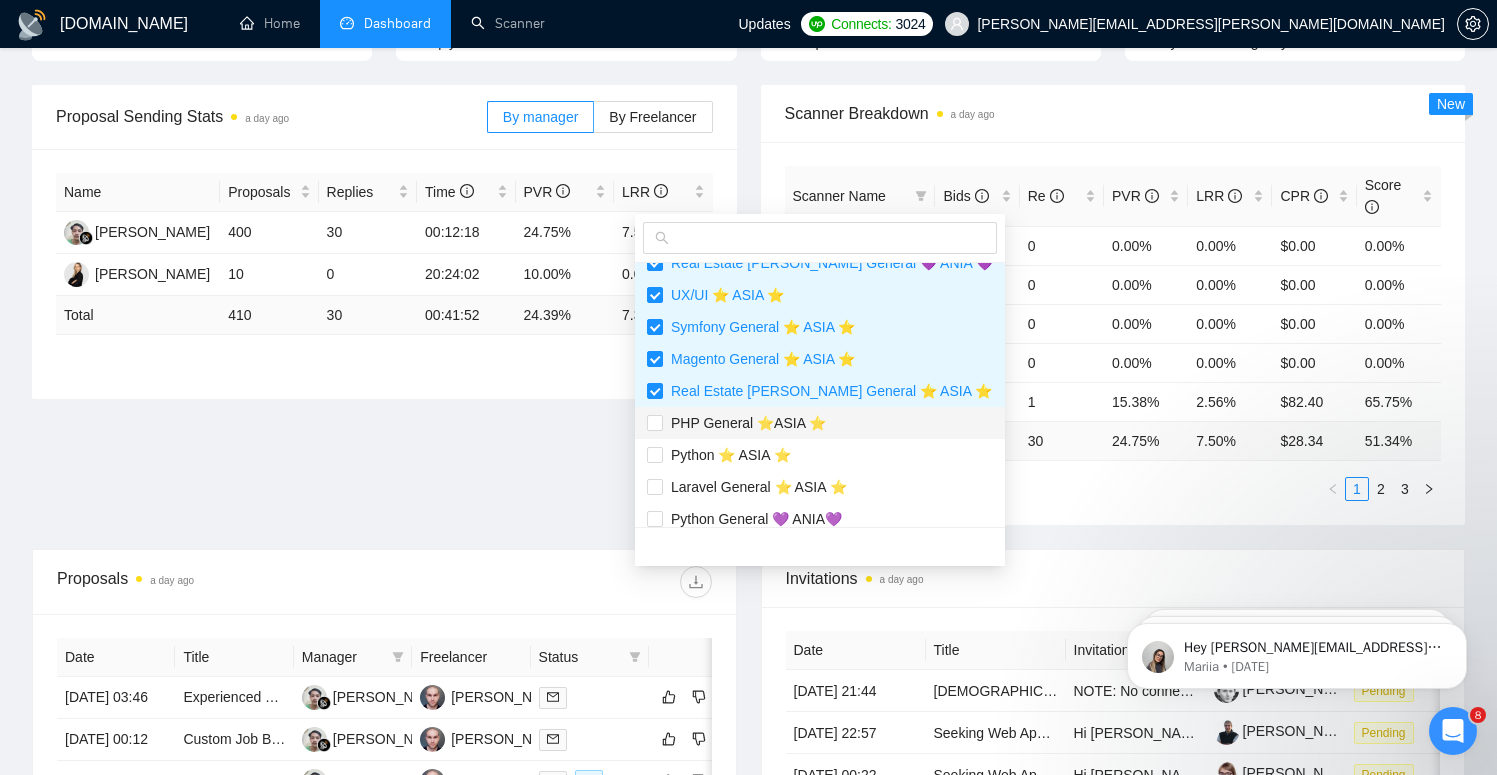 click on "PHP General ⭐️ASIA ⭐️" at bounding box center [744, 423] 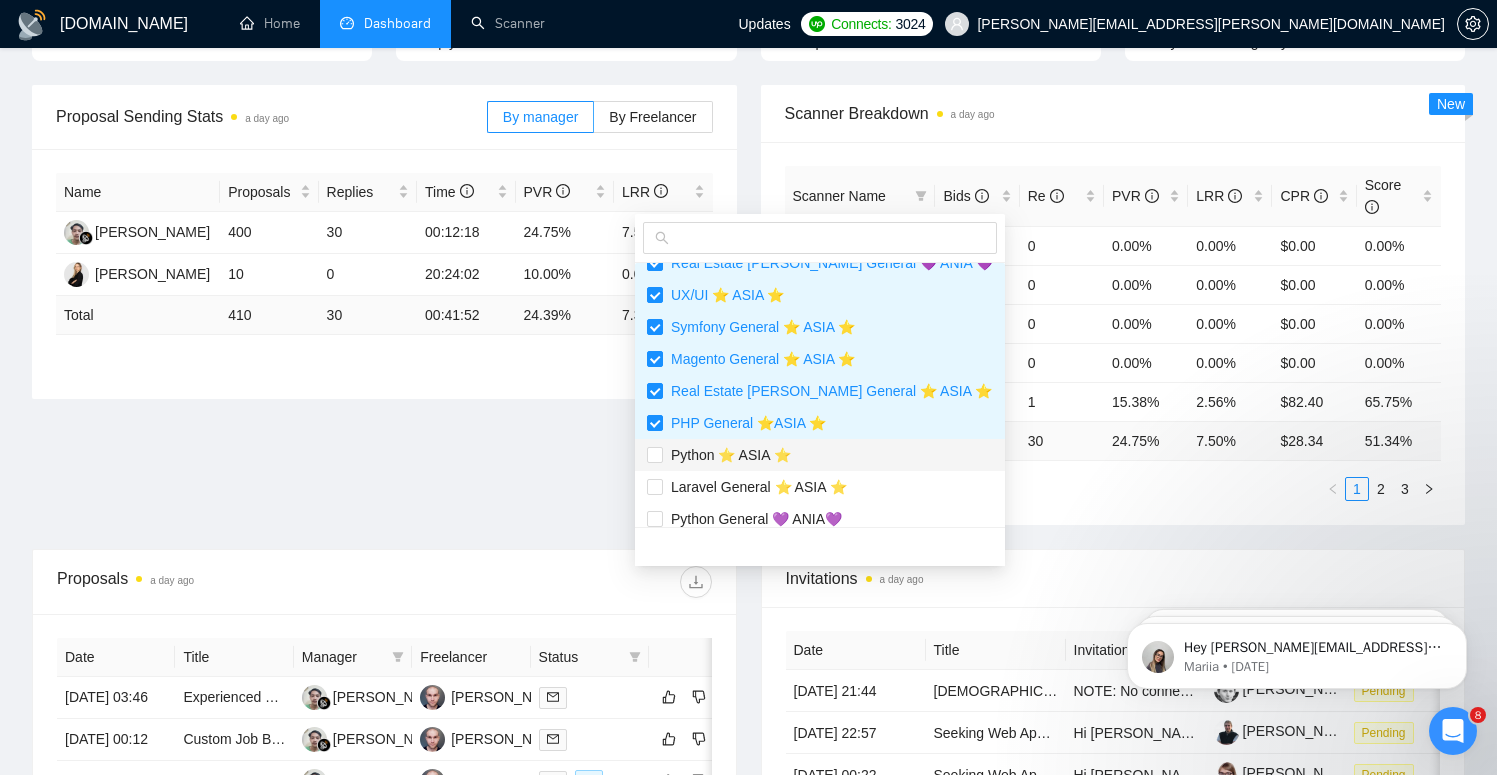 click on "Python  ⭐️  ASIA ⭐️" at bounding box center [727, 455] 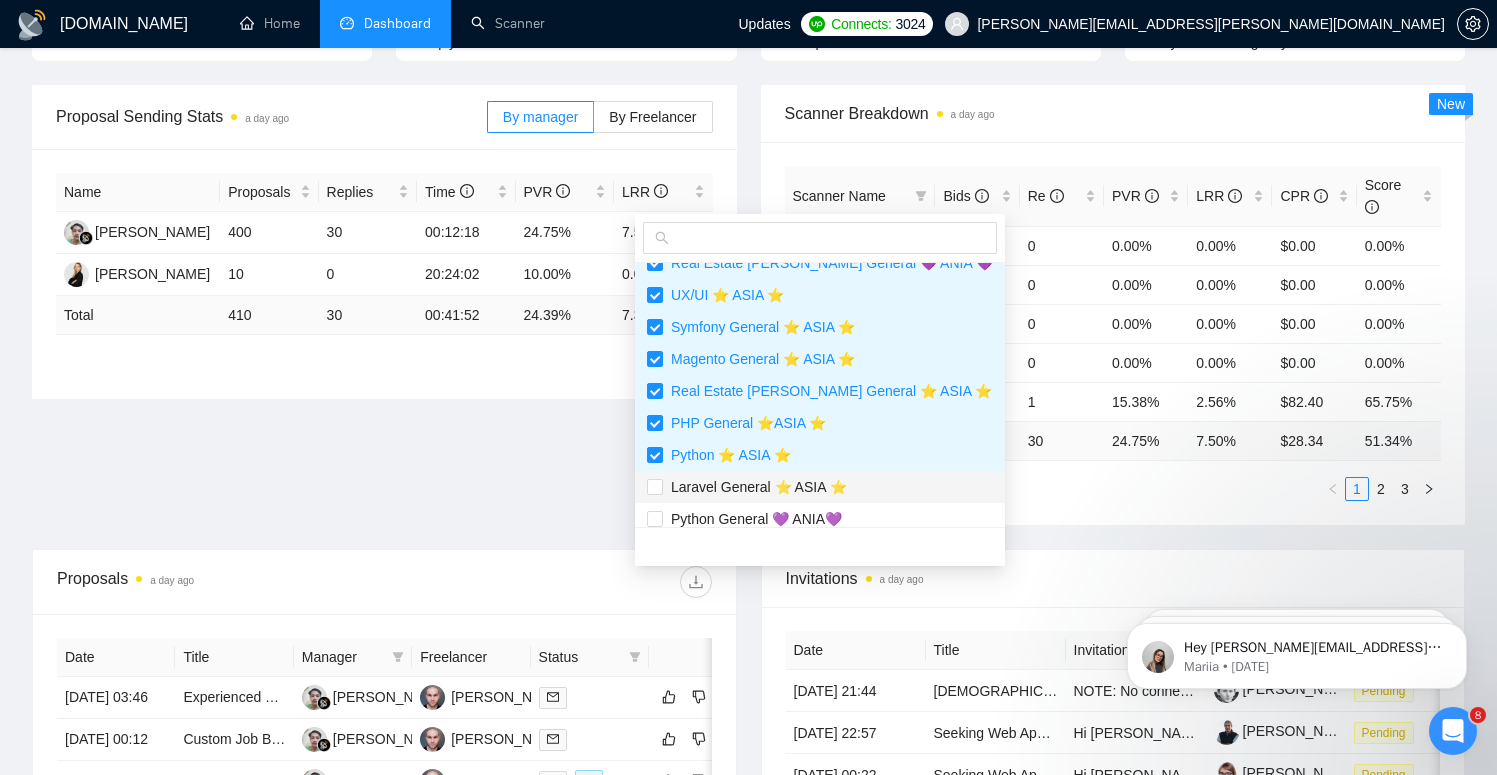 click on "Laravel General ⭐️ ASIA ⭐️" at bounding box center [755, 487] 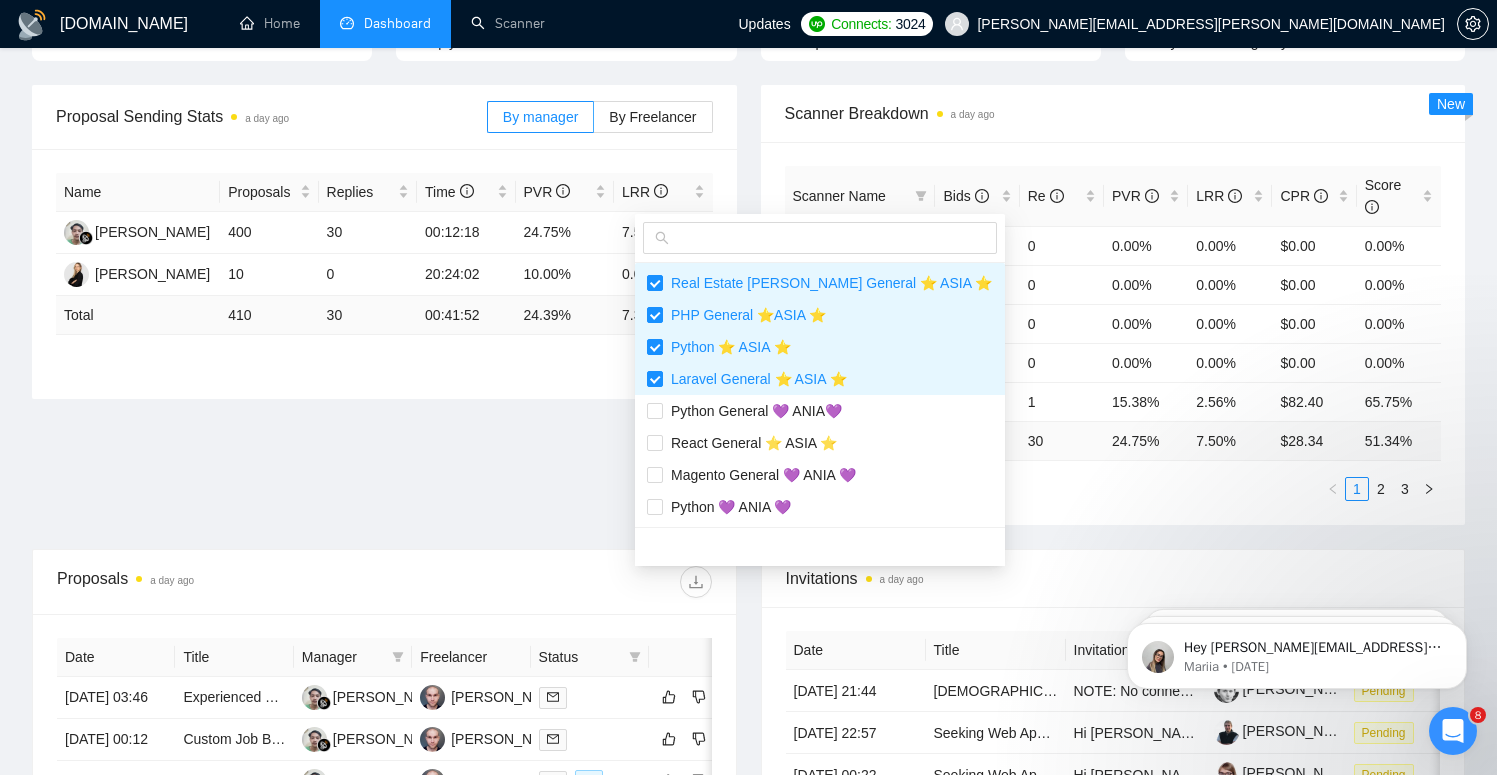 scroll, scrollTop: 224, scrollLeft: 0, axis: vertical 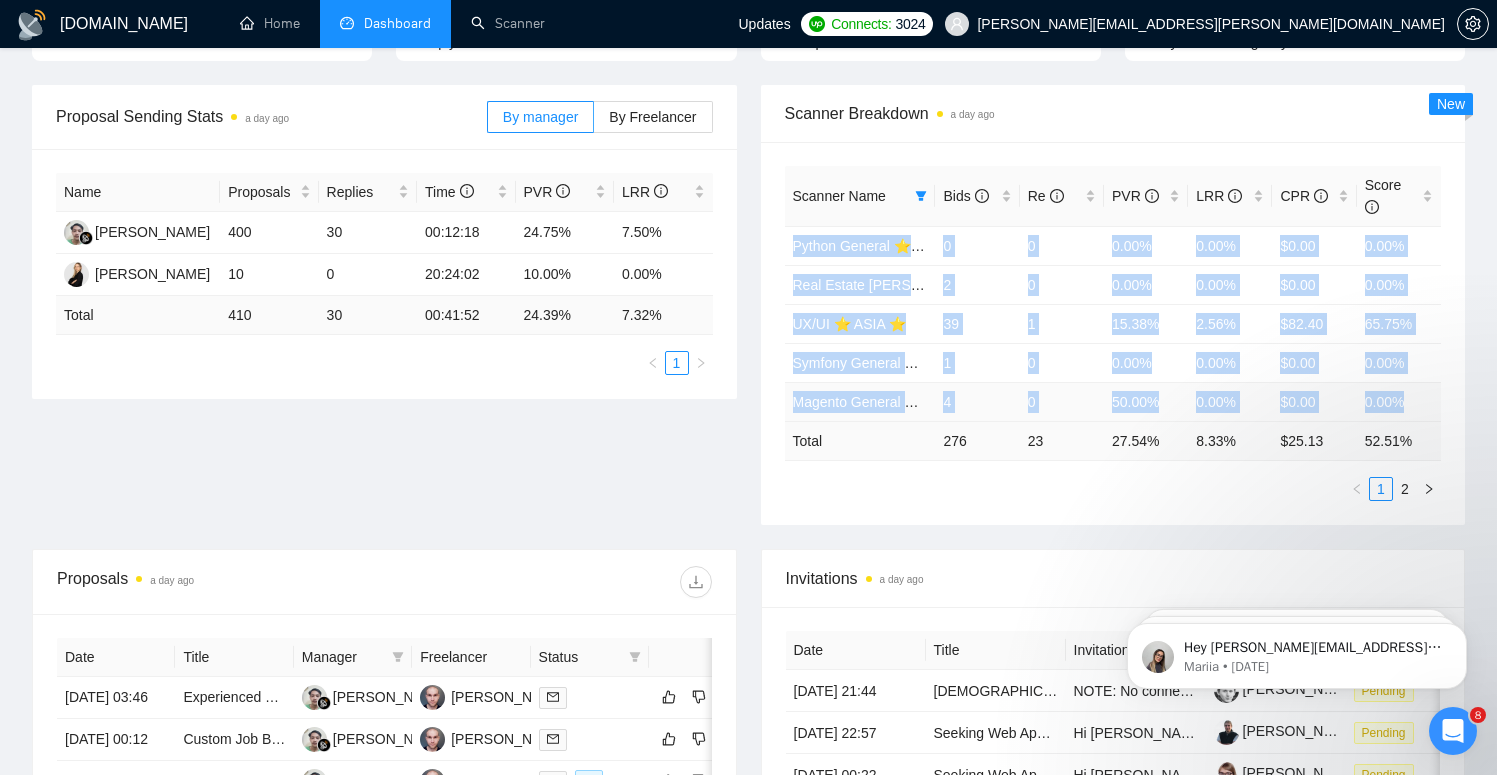 drag, startPoint x: 785, startPoint y: 239, endPoint x: 1436, endPoint y: 399, distance: 670.3738 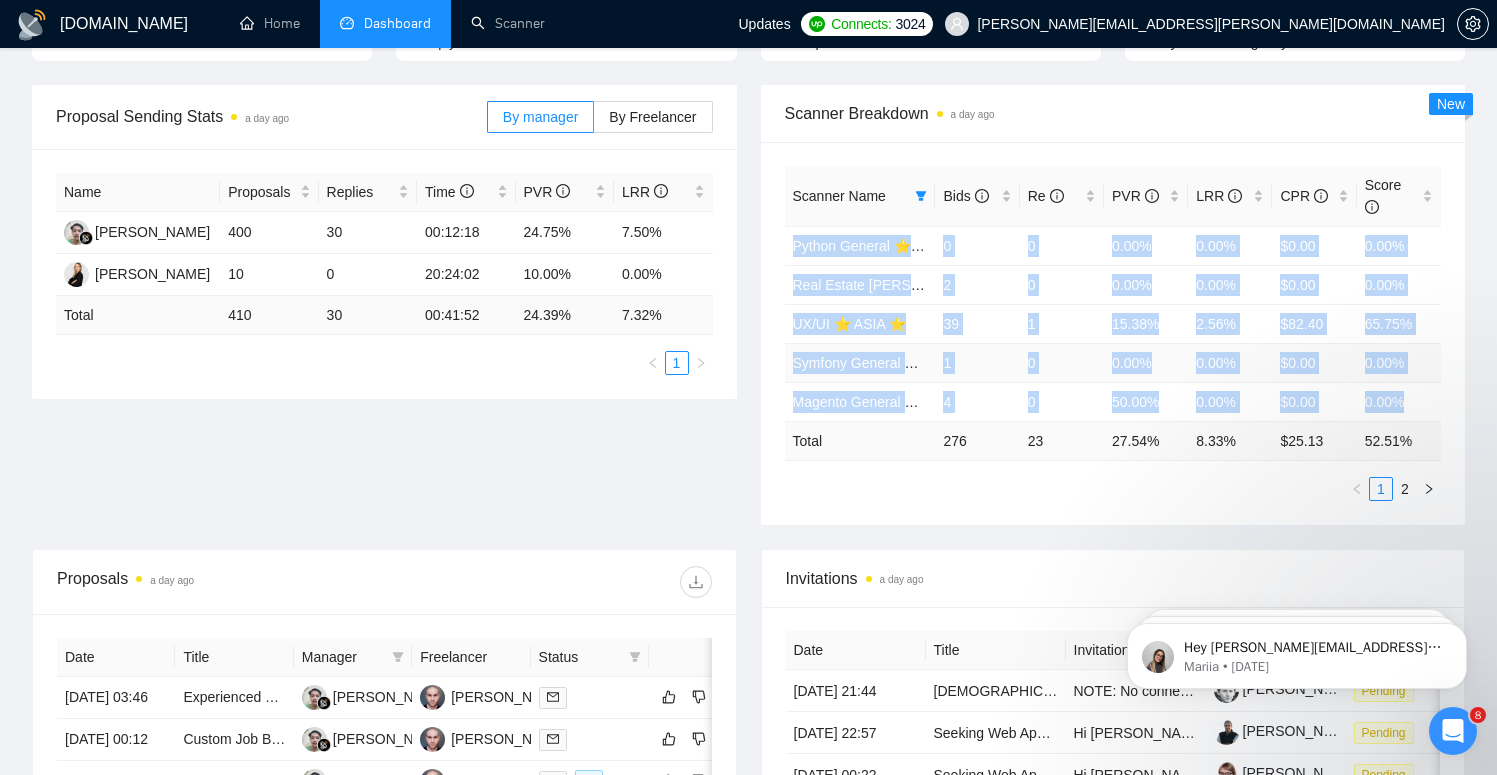 copy on "Python General ⭐️ ASIA ⭐️  0 0 0.00% 0.00% $0.00 0.00% Real Estate Jerzy General 💜 ANIA 💜 2 0 0.00% 0.00% $0.00 0.00% UX/UI ⭐️ ASIA ⭐️    39 1 15.38% 2.56% $82.40 65.75% Symfony General ⭐️ ASIA ⭐️  1 0 0.00% 0.00% $0.00 0.00% Magento General ⭐️  ASIA ⭐️  4 0 50.00% 0.00% $0.00 0.00%" 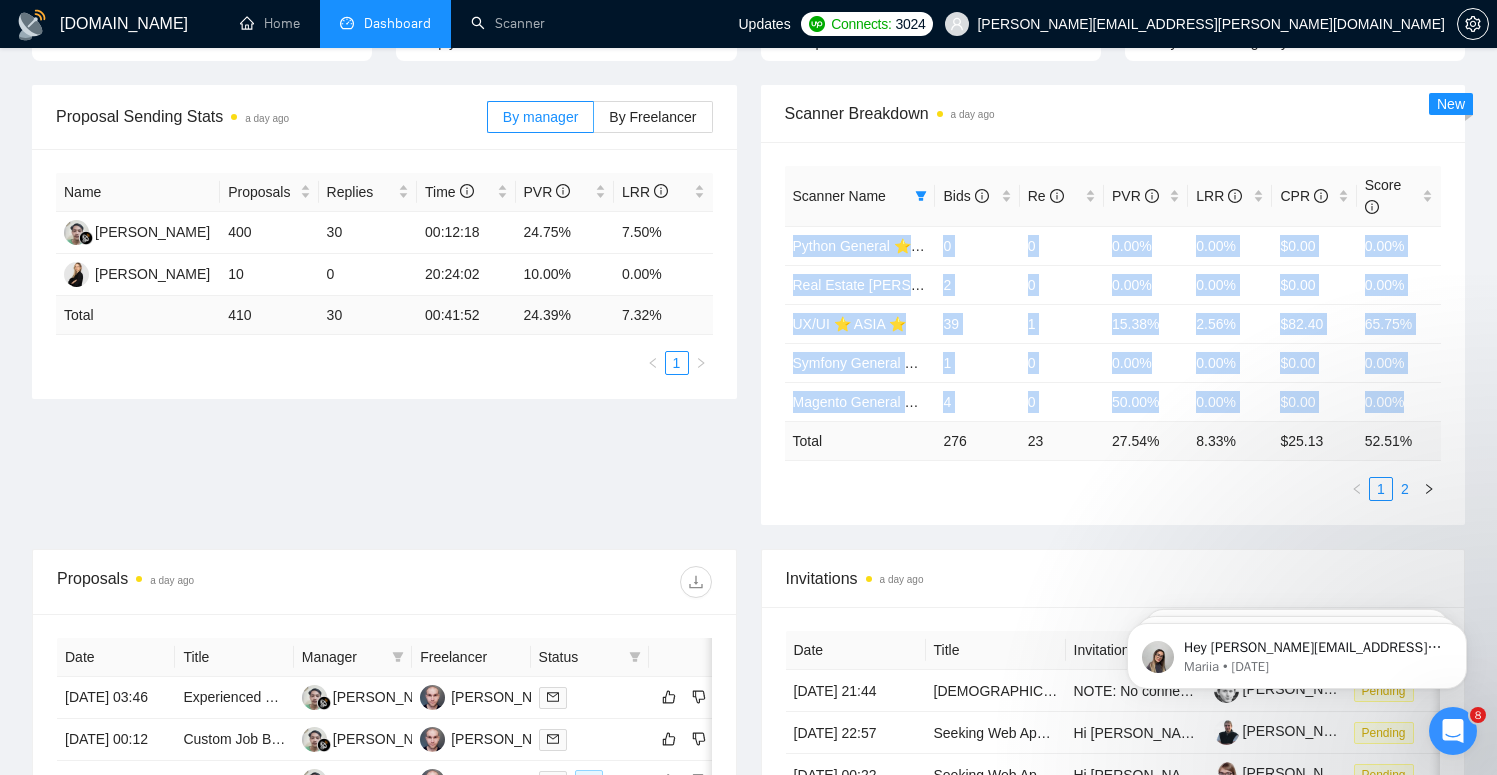 click on "2" at bounding box center [1405, 489] 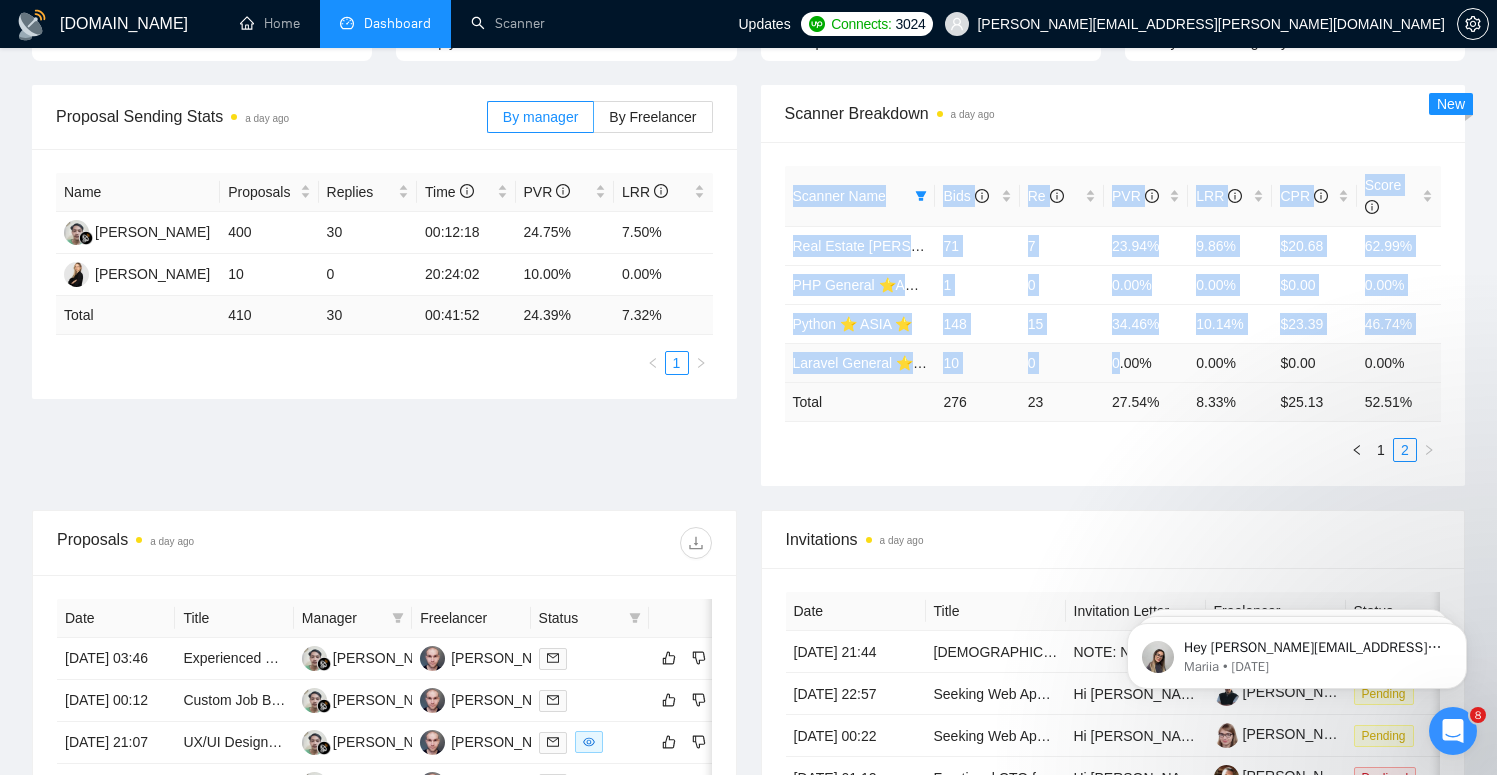 drag, startPoint x: 780, startPoint y: 239, endPoint x: 1120, endPoint y: 367, distance: 363.29602 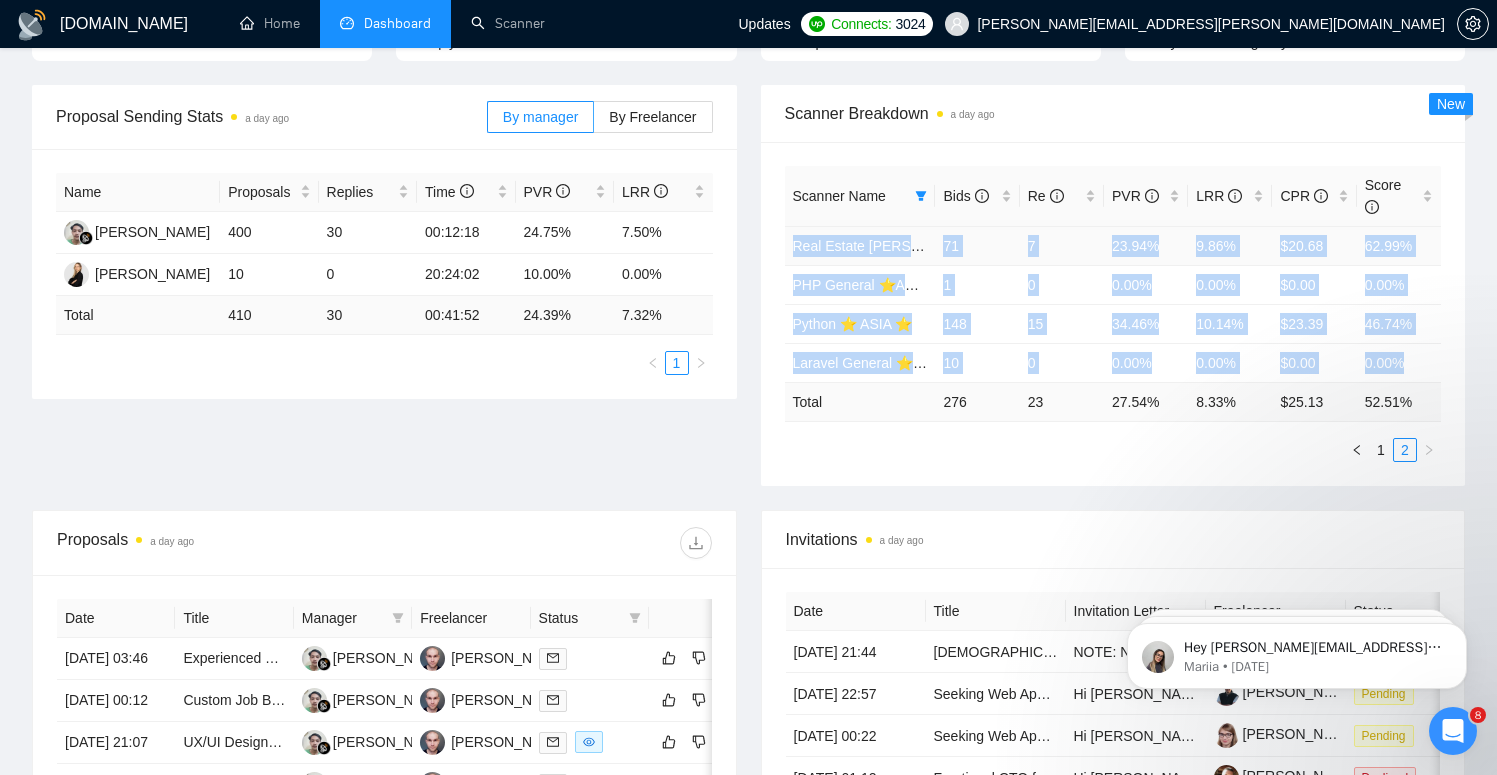 drag, startPoint x: 1417, startPoint y: 375, endPoint x: 785, endPoint y: 244, distance: 645.43396 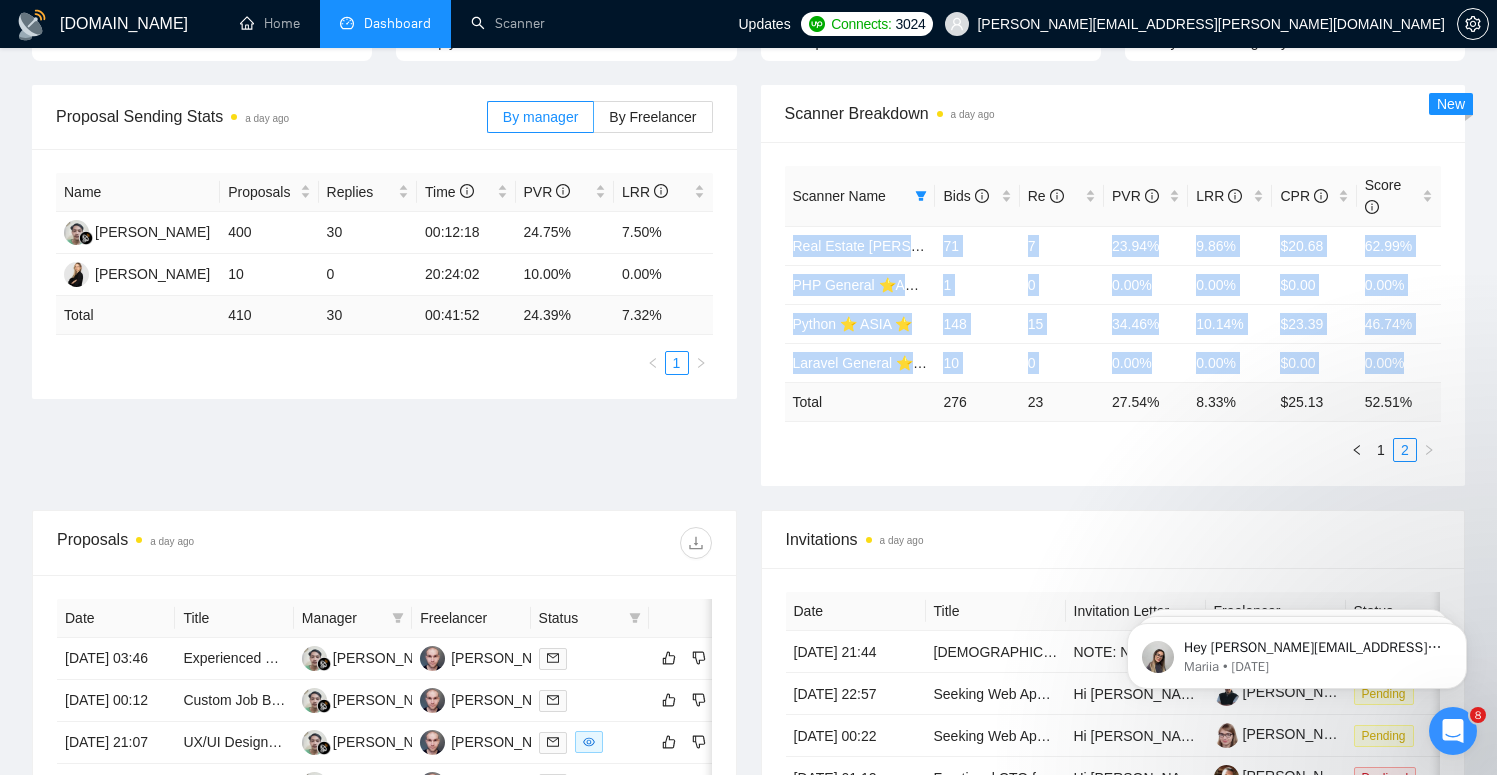 copy on "Real Estate Jerzy General ⭐️ ASIA ⭐️  71 7 23.94% 9.86% $20.68 62.99% PHP General ⭐️ASIA ⭐️   1 0 0.00% 0.00% $0.00 0.00% Python  ⭐️  ASIA ⭐️    148 15 34.46% 10.14% $23.39 46.74% Laravel General ⭐️ ASIA ⭐️   10 0 0.00% 0.00% $0.00 0.00%" 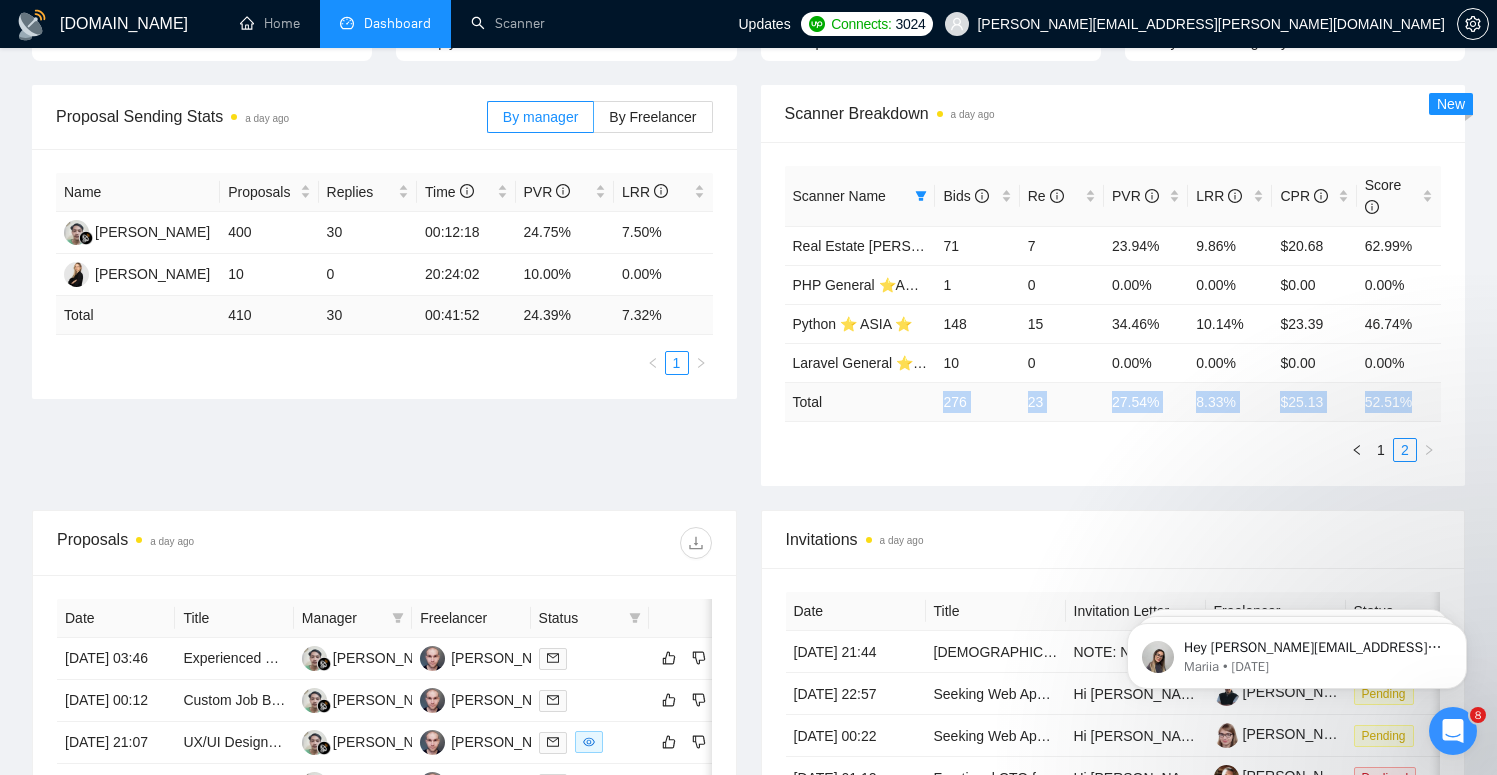 drag, startPoint x: 927, startPoint y: 391, endPoint x: 1435, endPoint y: 393, distance: 508.00394 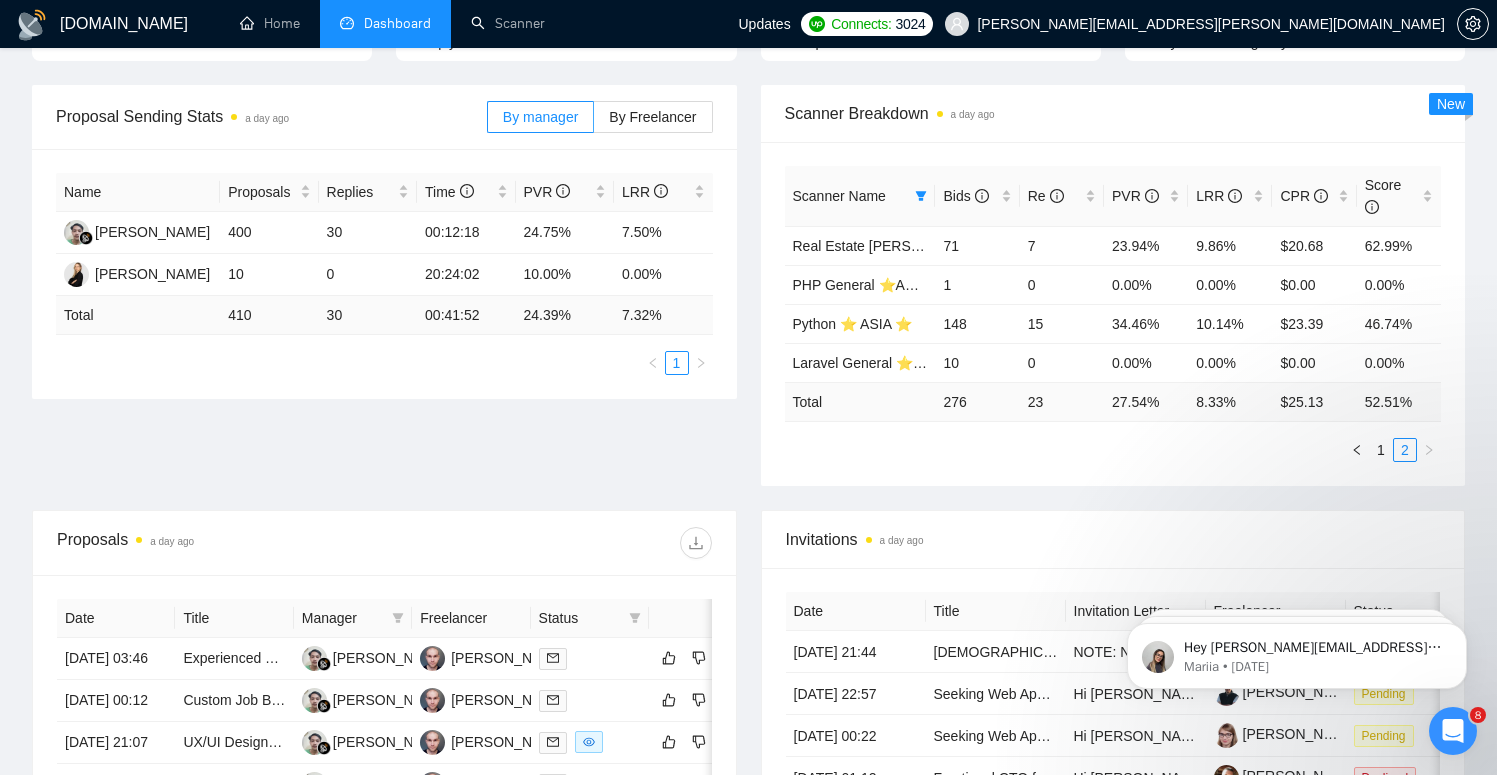 click on "Scanner Name Bids   Re   PVR   LRR   CPR   Score   Real Estate Jerzy General ⭐️ ASIA ⭐️  71 7 23.94% 9.86% $20.68 62.99% PHP General ⭐️ASIA ⭐️   1 0 0.00% 0.00% $0.00 0.00% Python  ⭐️  ASIA ⭐️    148 15 34.46% 10.14% $23.39 46.74% Laravel General ⭐️ ASIA ⭐️   10 0 0.00% 0.00% $0.00 0.00% Total 276 23 27.54 % 8.33 % $ 25.13 52.51 % 1 2" at bounding box center (1113, 314) 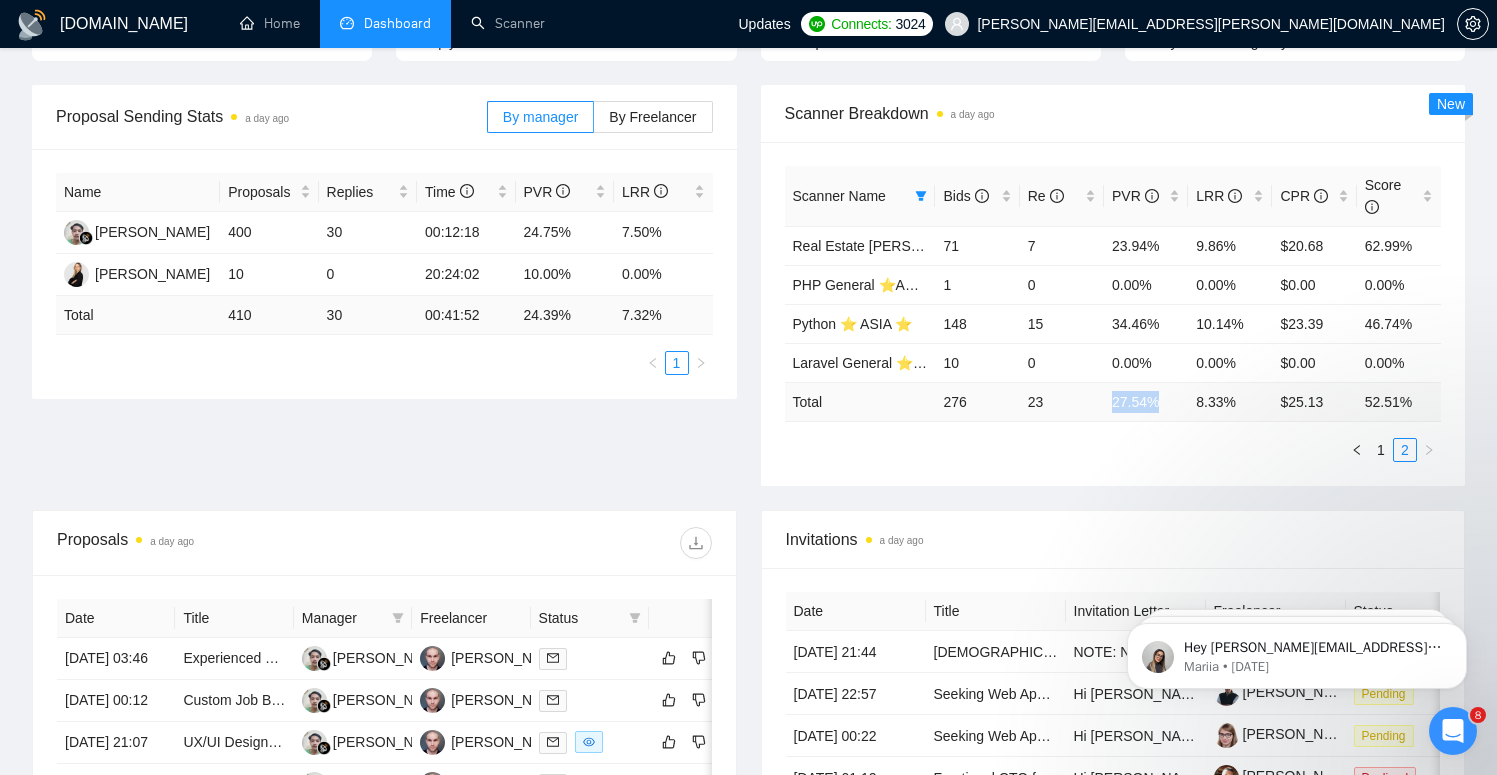 drag, startPoint x: 1166, startPoint y: 404, endPoint x: 1099, endPoint y: 403, distance: 67.00746 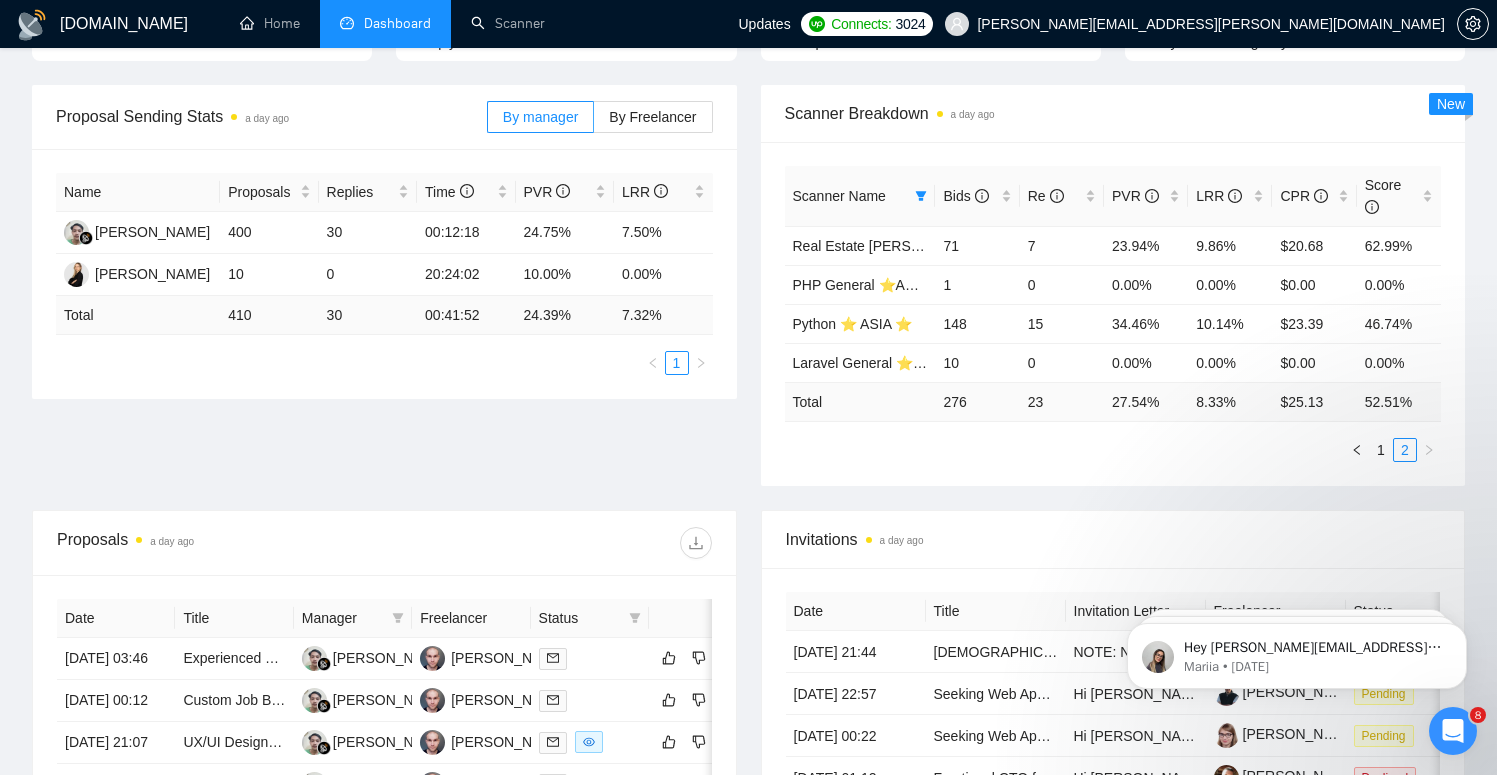 click on "23" at bounding box center (1062, 401) 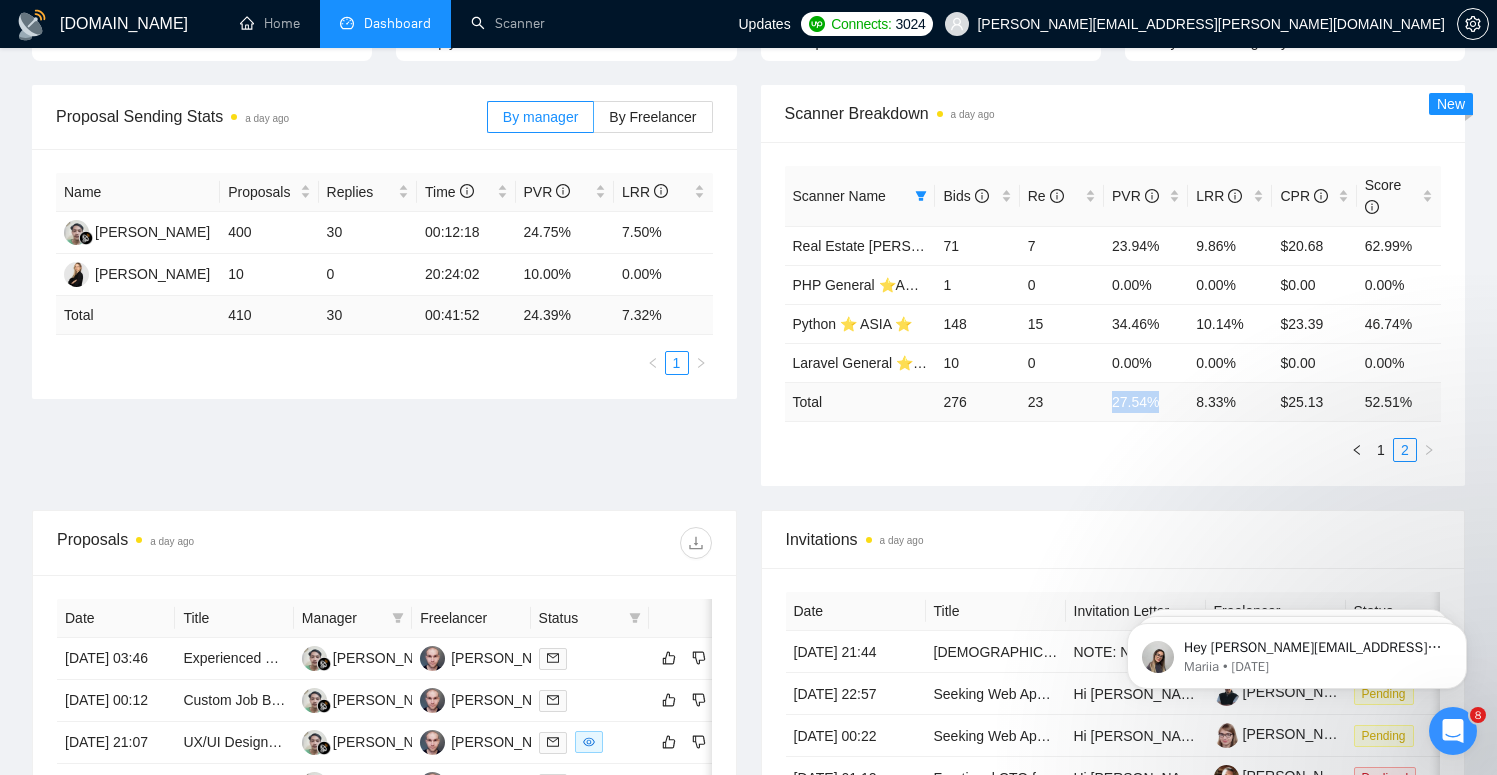 drag, startPoint x: 1159, startPoint y: 407, endPoint x: 1112, endPoint y: 403, distance: 47.169907 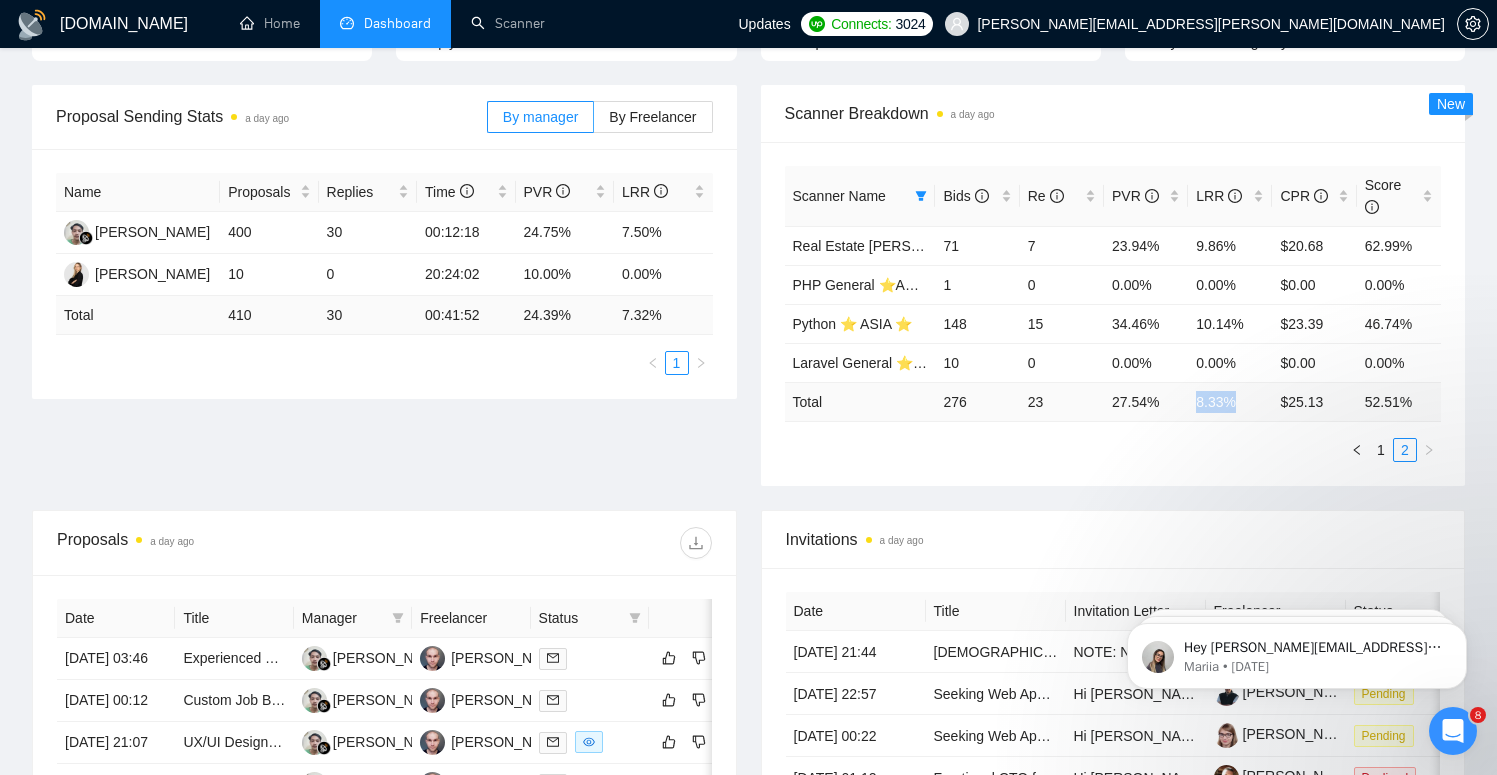 drag, startPoint x: 1243, startPoint y: 400, endPoint x: 1192, endPoint y: 400, distance: 51 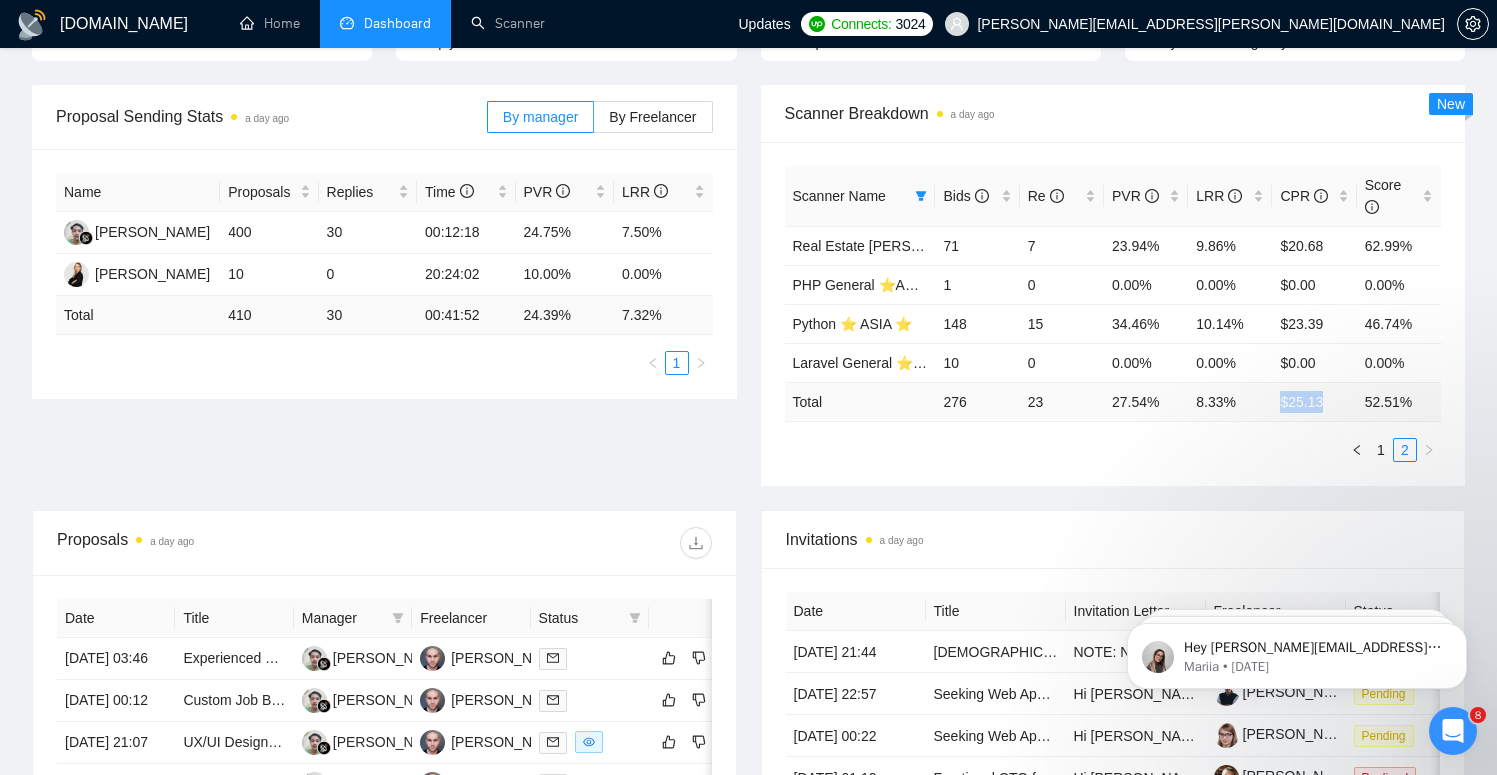 drag, startPoint x: 1337, startPoint y: 397, endPoint x: 1281, endPoint y: 397, distance: 56 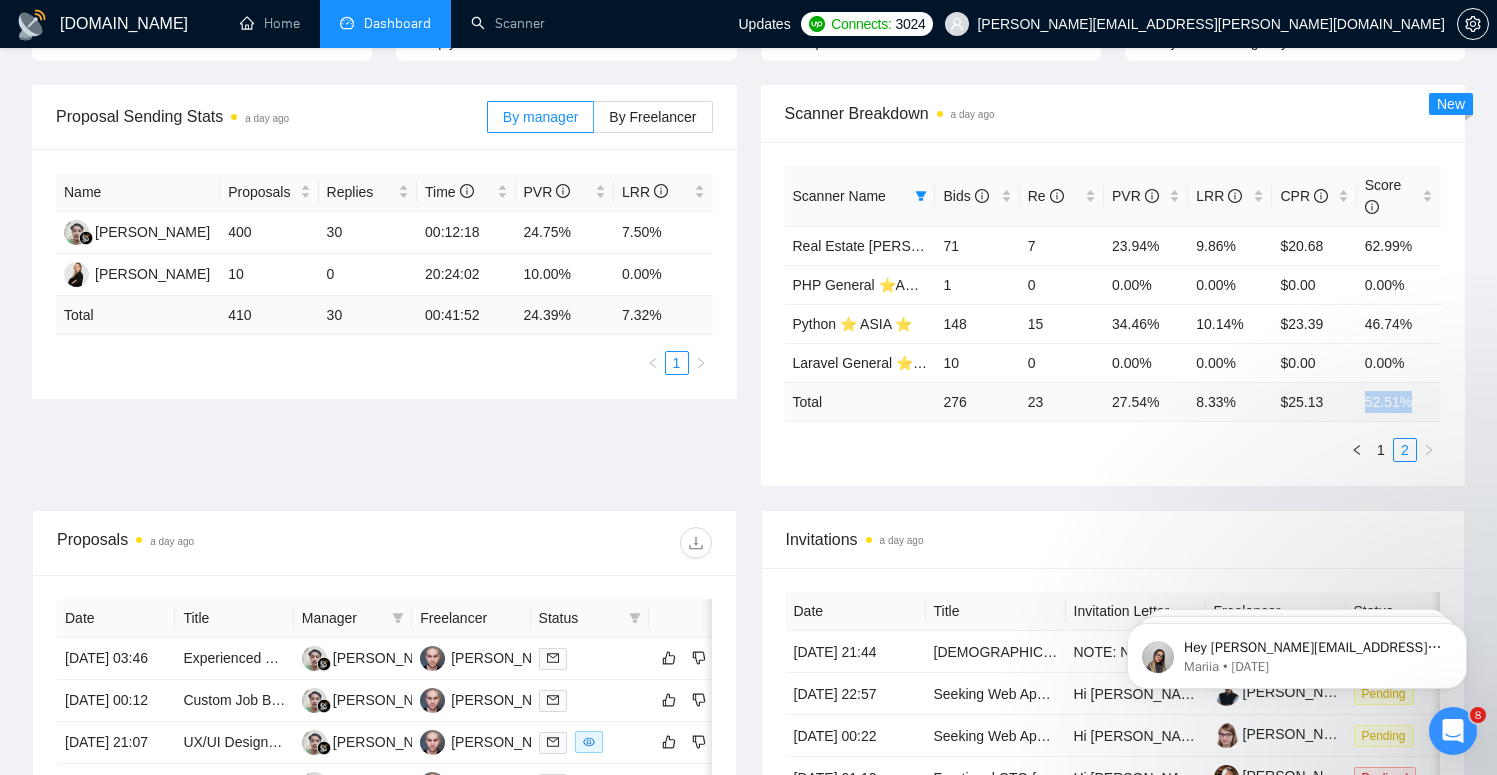 drag, startPoint x: 1417, startPoint y: 412, endPoint x: 1367, endPoint y: 395, distance: 52.810986 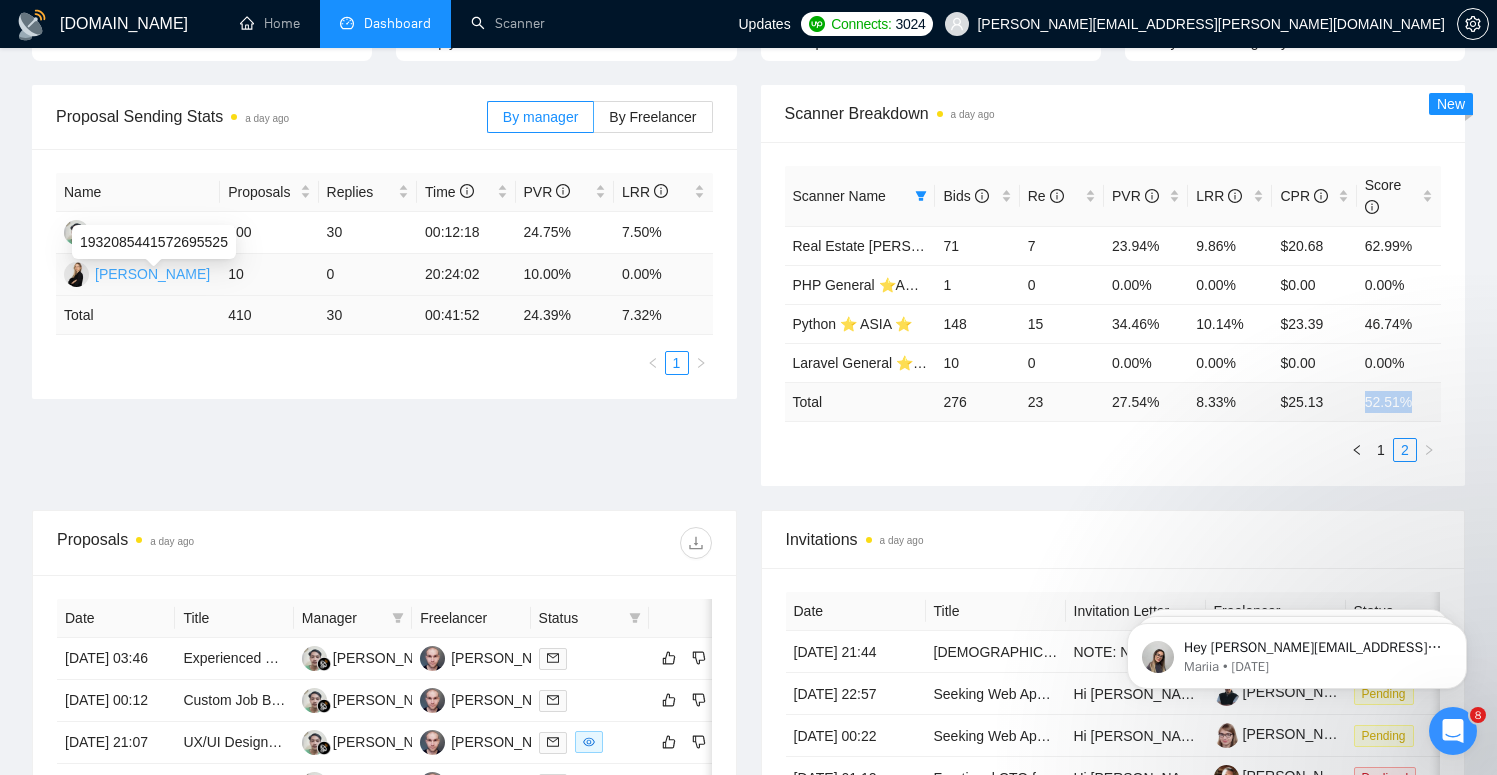 click at bounding box center [76, 274] 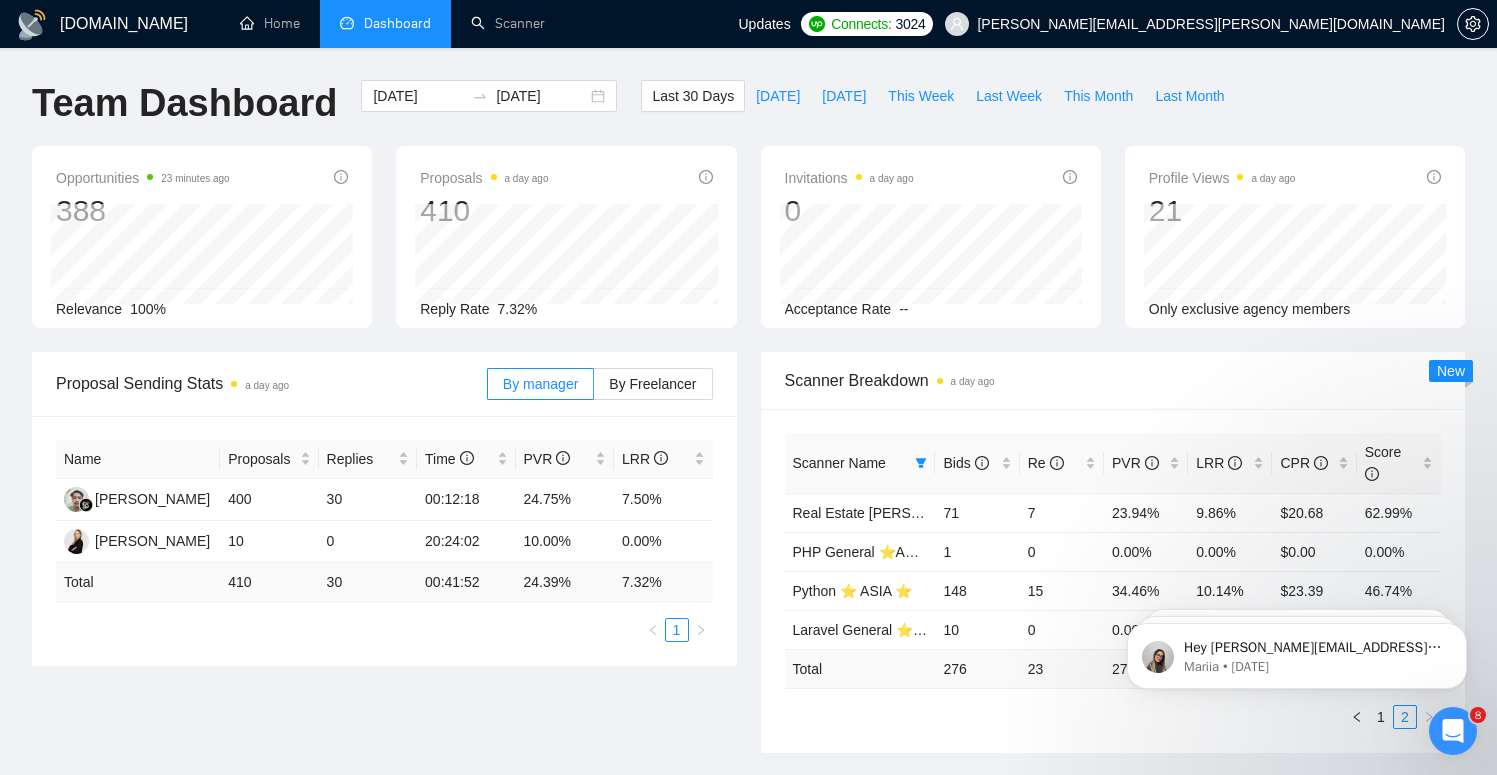 scroll, scrollTop: 0, scrollLeft: 0, axis: both 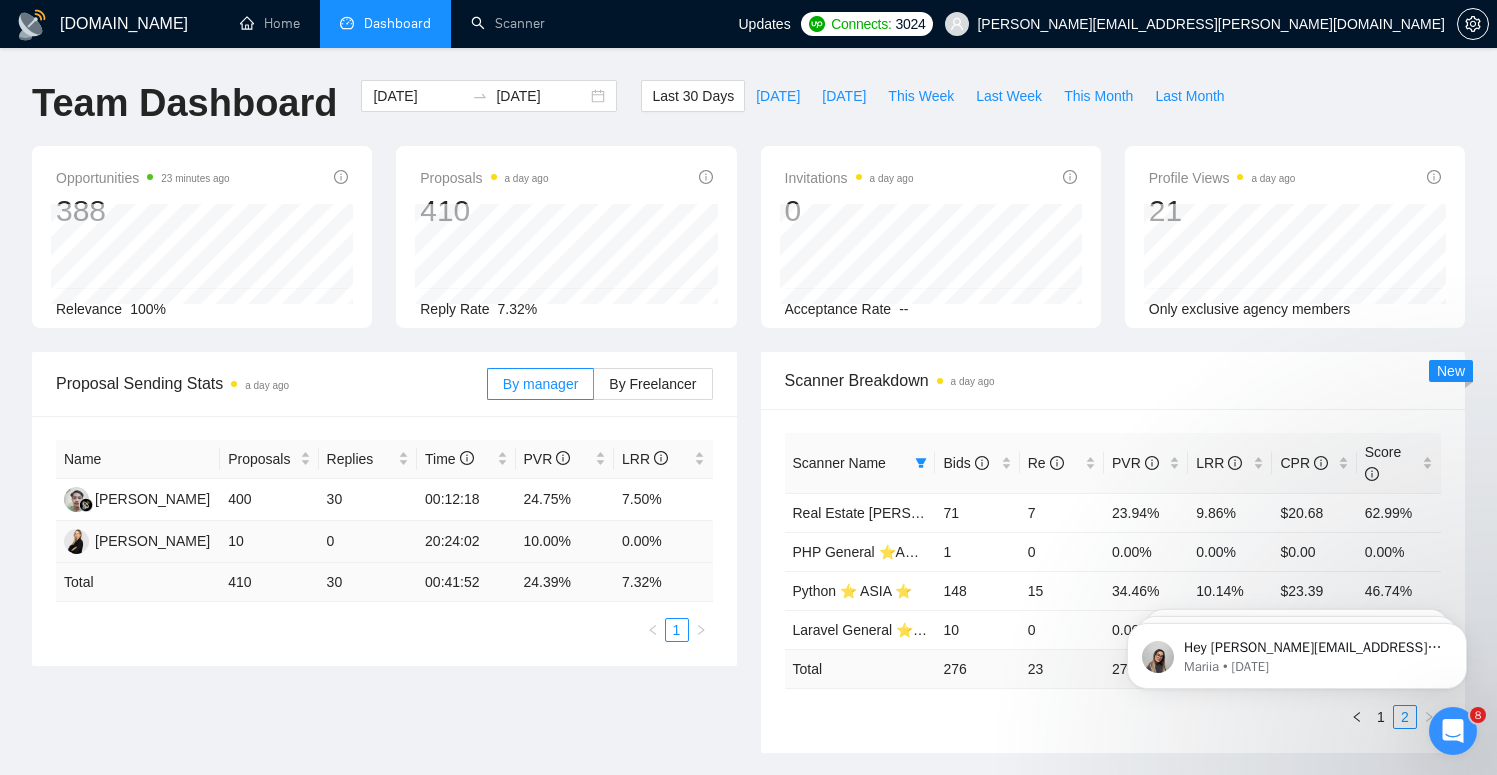 drag, startPoint x: 262, startPoint y: 533, endPoint x: 280, endPoint y: 543, distance: 20.59126 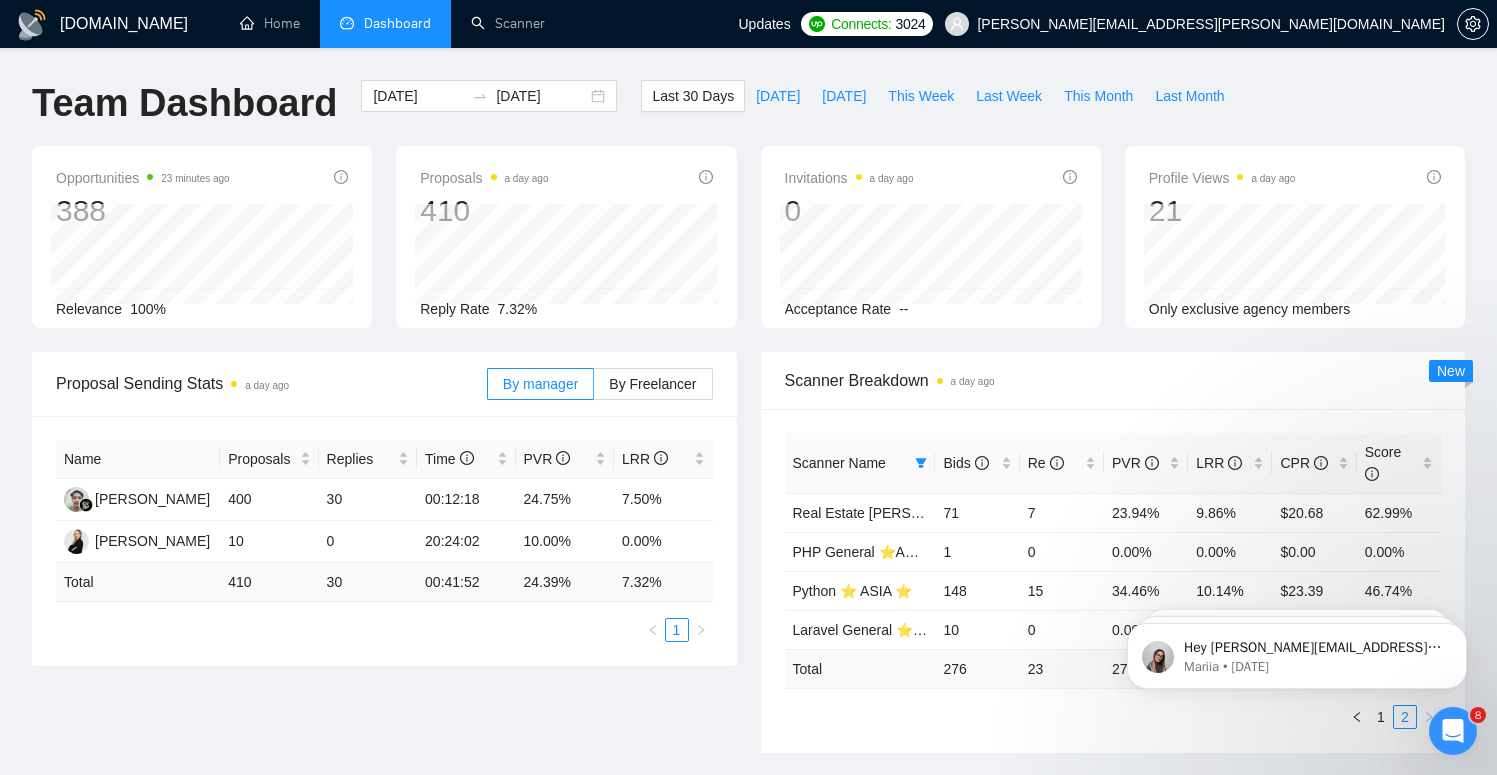 drag, startPoint x: 47, startPoint y: 488, endPoint x: 720, endPoint y: 589, distance: 680.53656 